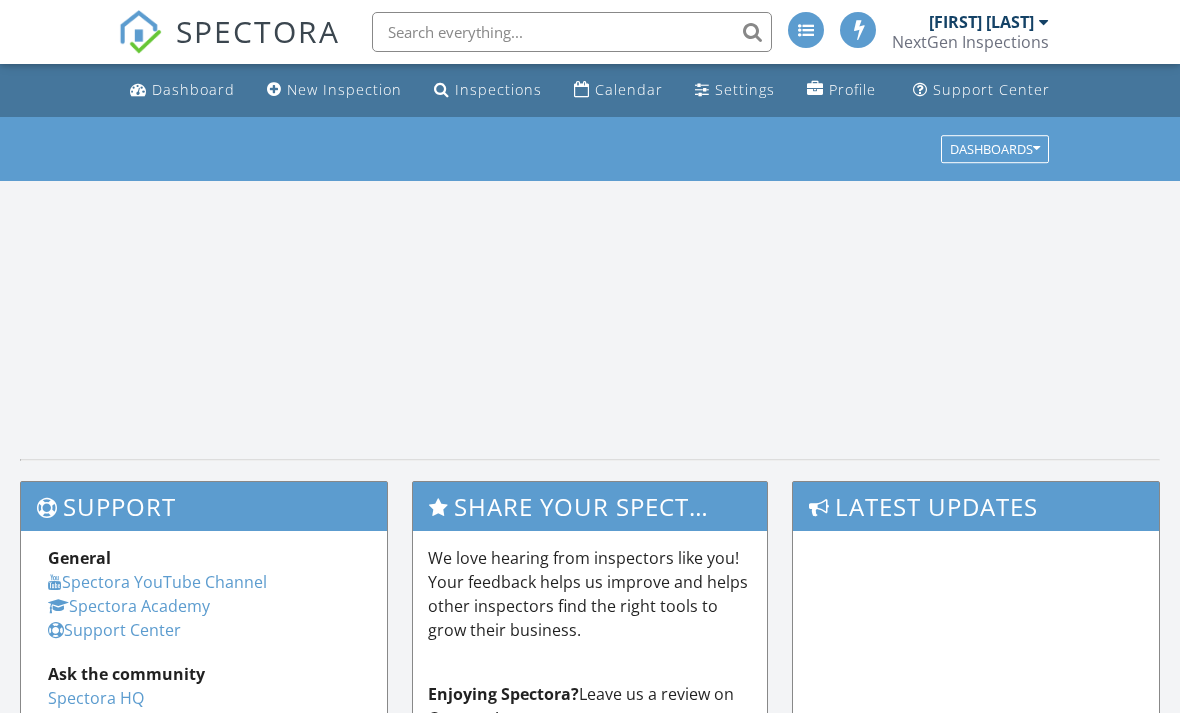 scroll, scrollTop: 0, scrollLeft: 0, axis: both 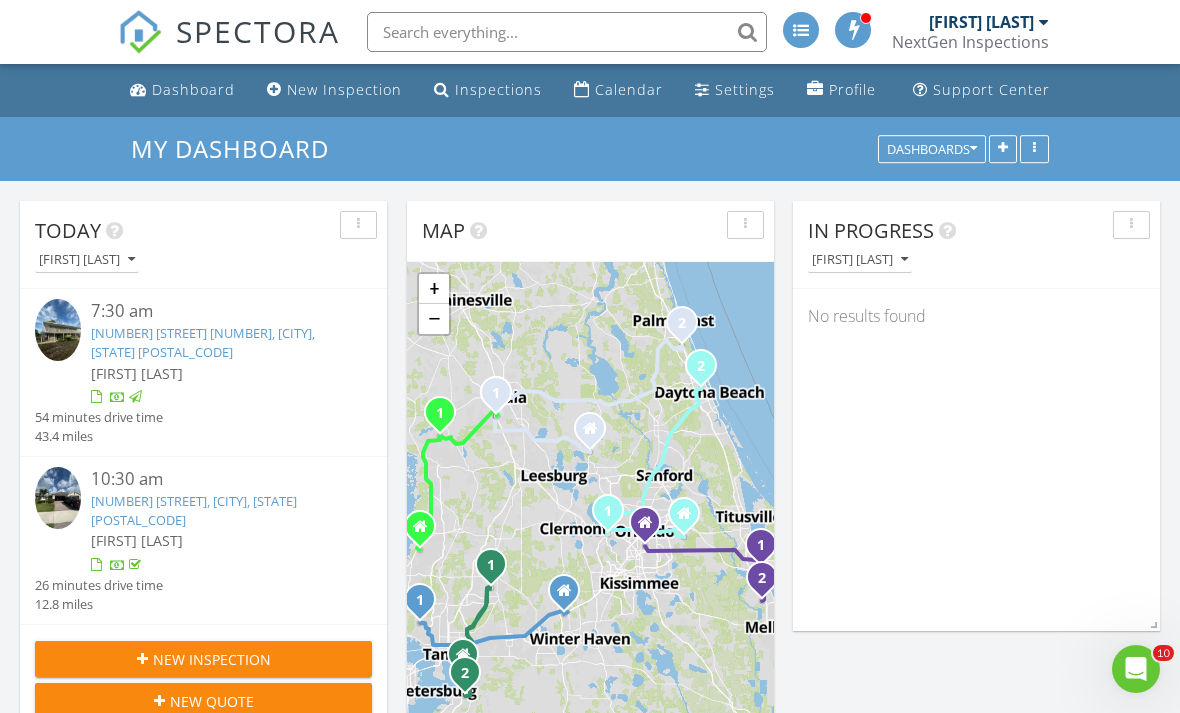 click on "Calendar" at bounding box center (629, 89) 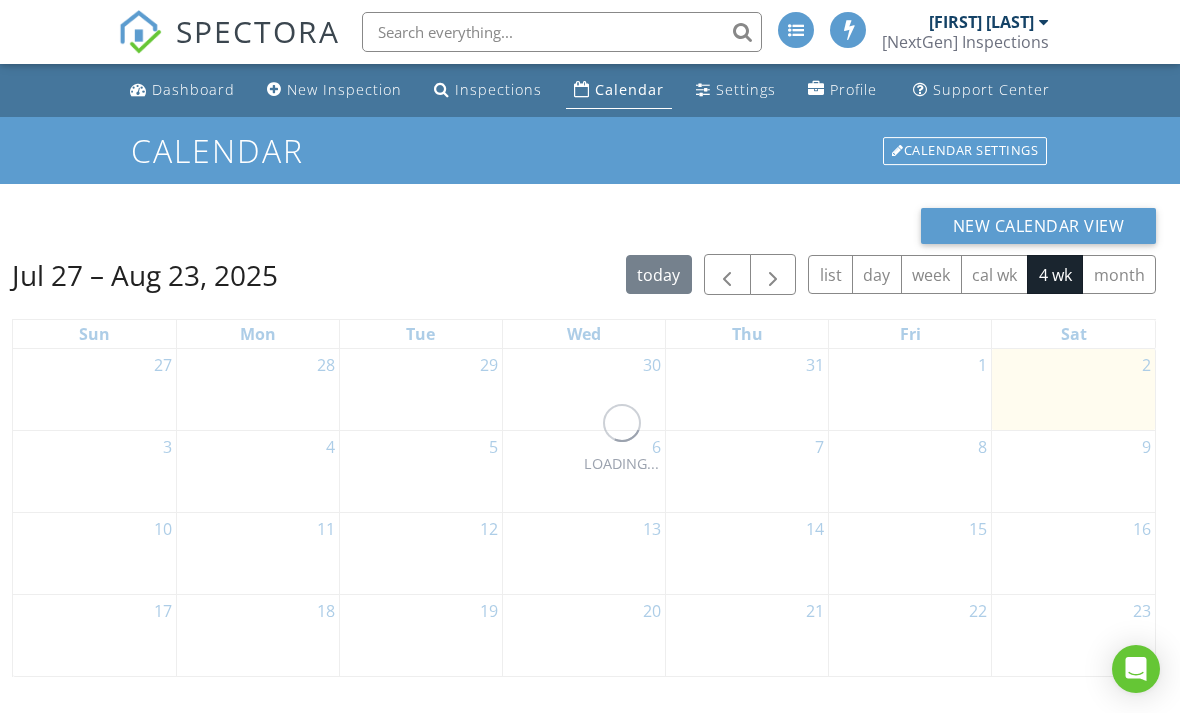 scroll, scrollTop: 0, scrollLeft: 0, axis: both 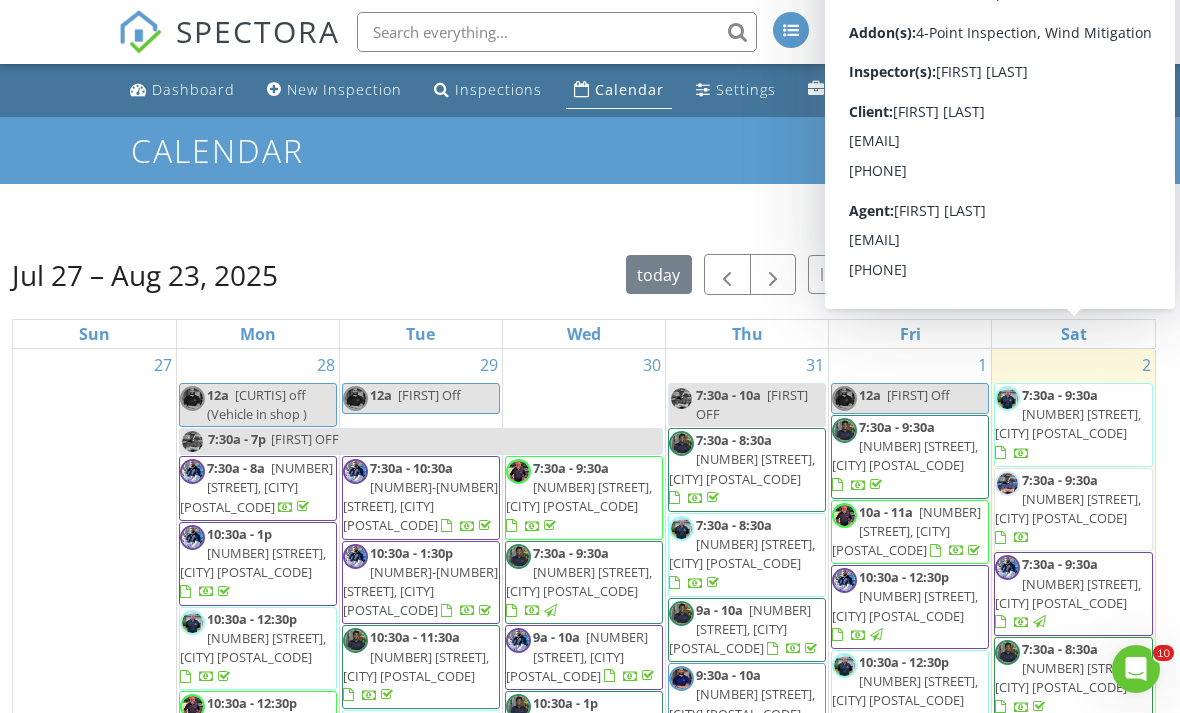 click on "[NUMBER] [STREET], [CITY] [POSTAL_CODE]" at bounding box center (1068, 423) 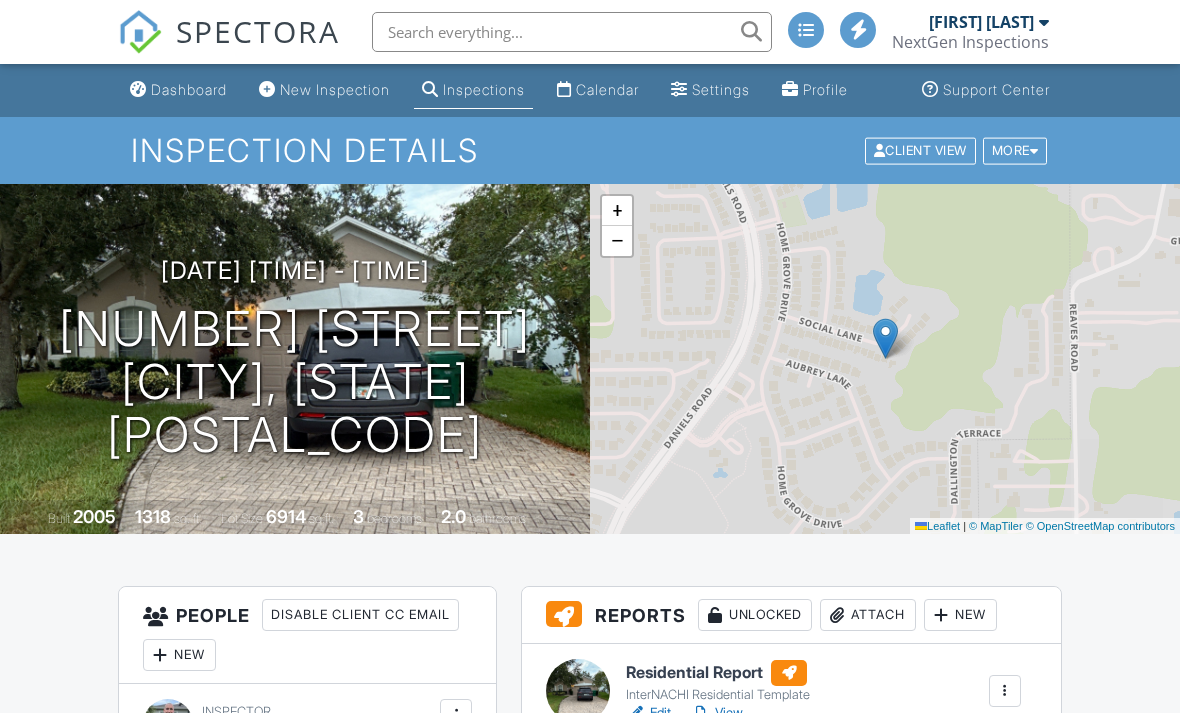 scroll, scrollTop: 32, scrollLeft: 0, axis: vertical 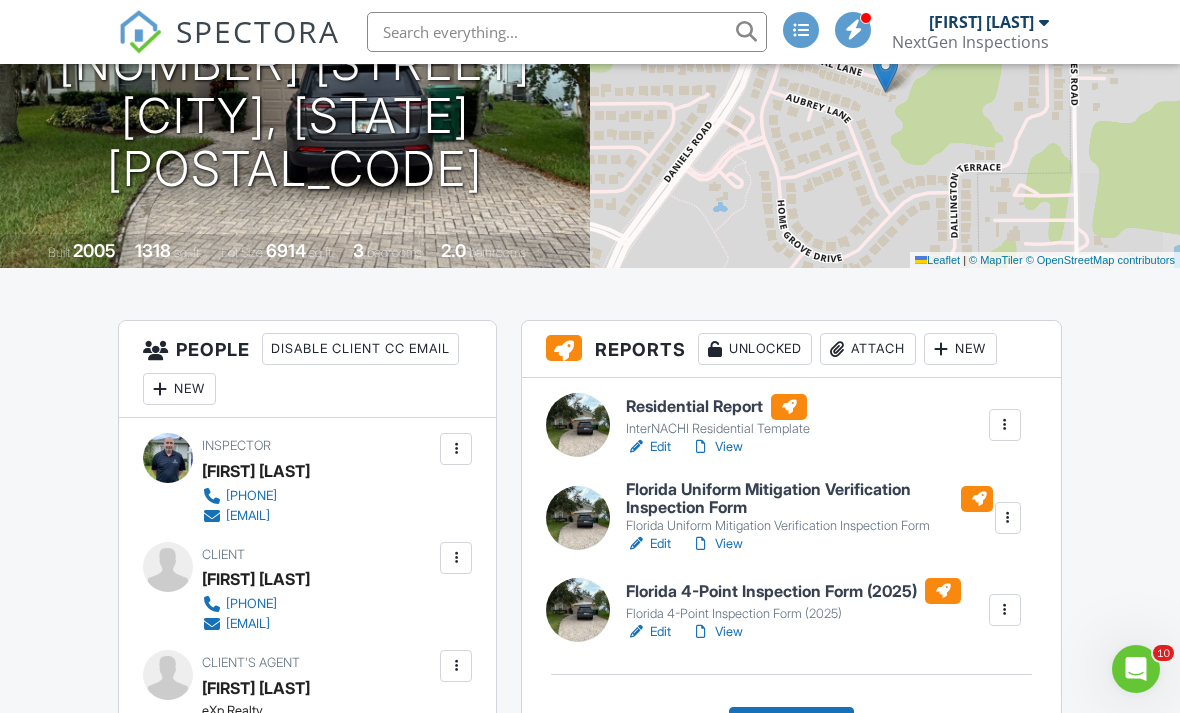 click on "View" at bounding box center [717, 447] 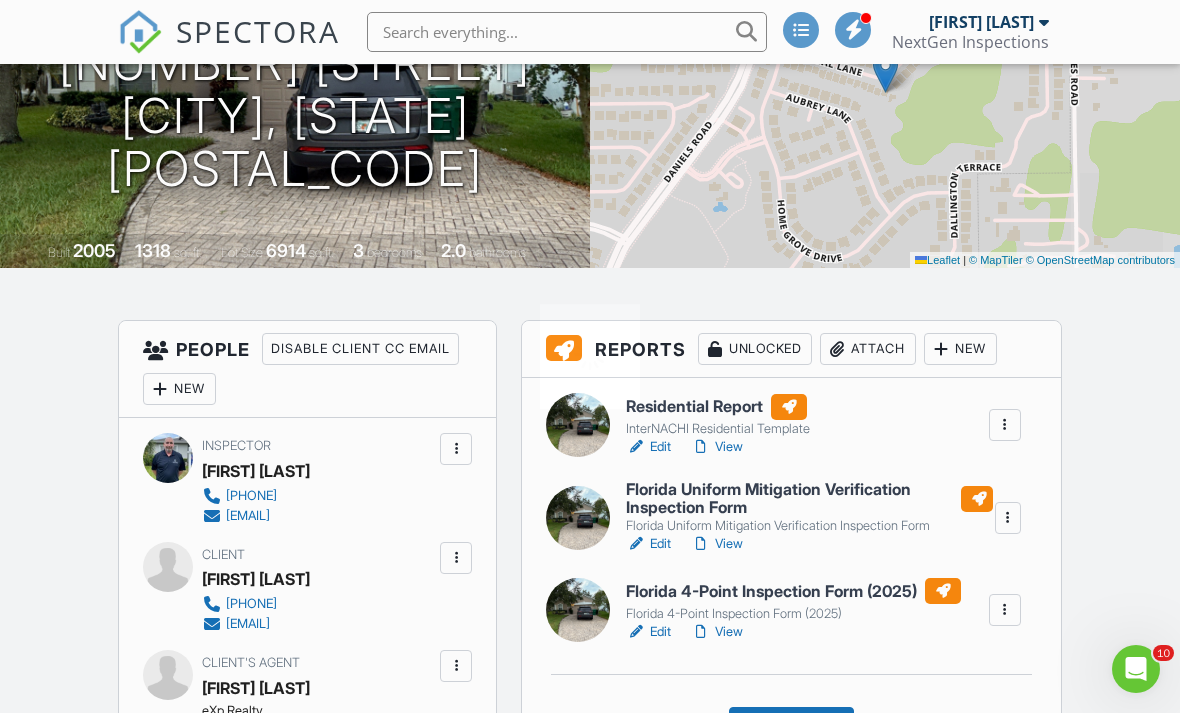 scroll, scrollTop: 330, scrollLeft: 0, axis: vertical 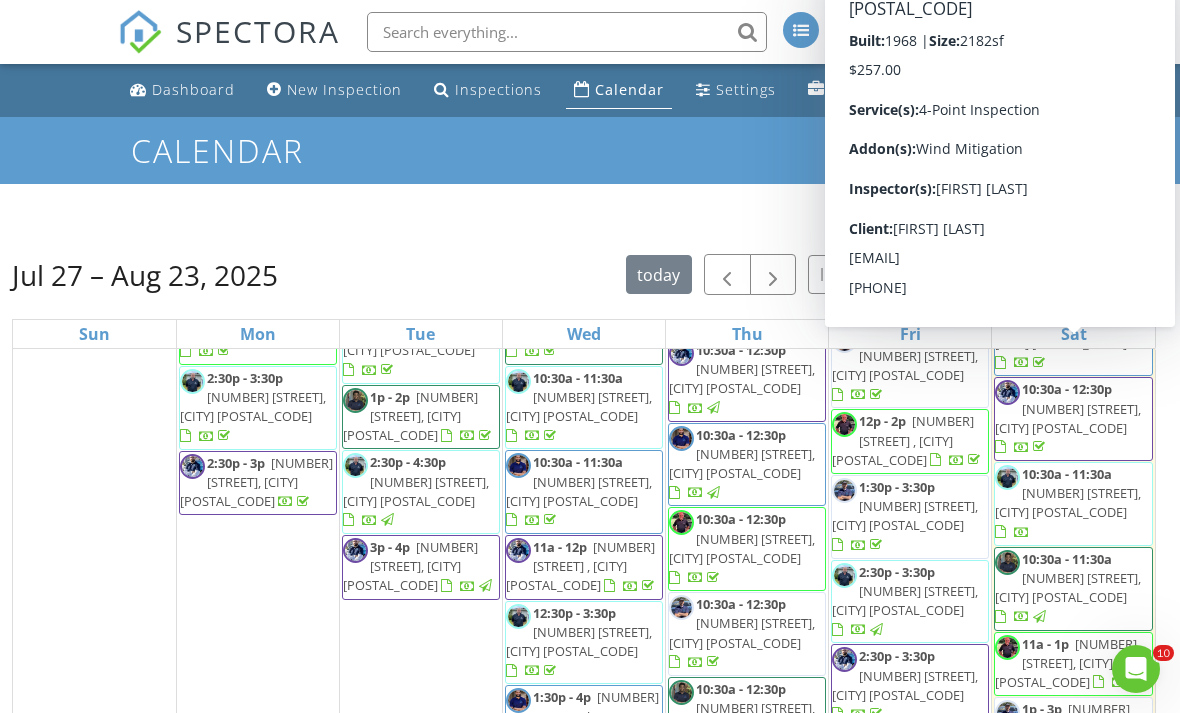 click on "10:30a - 11:30a" at bounding box center [1067, 474] 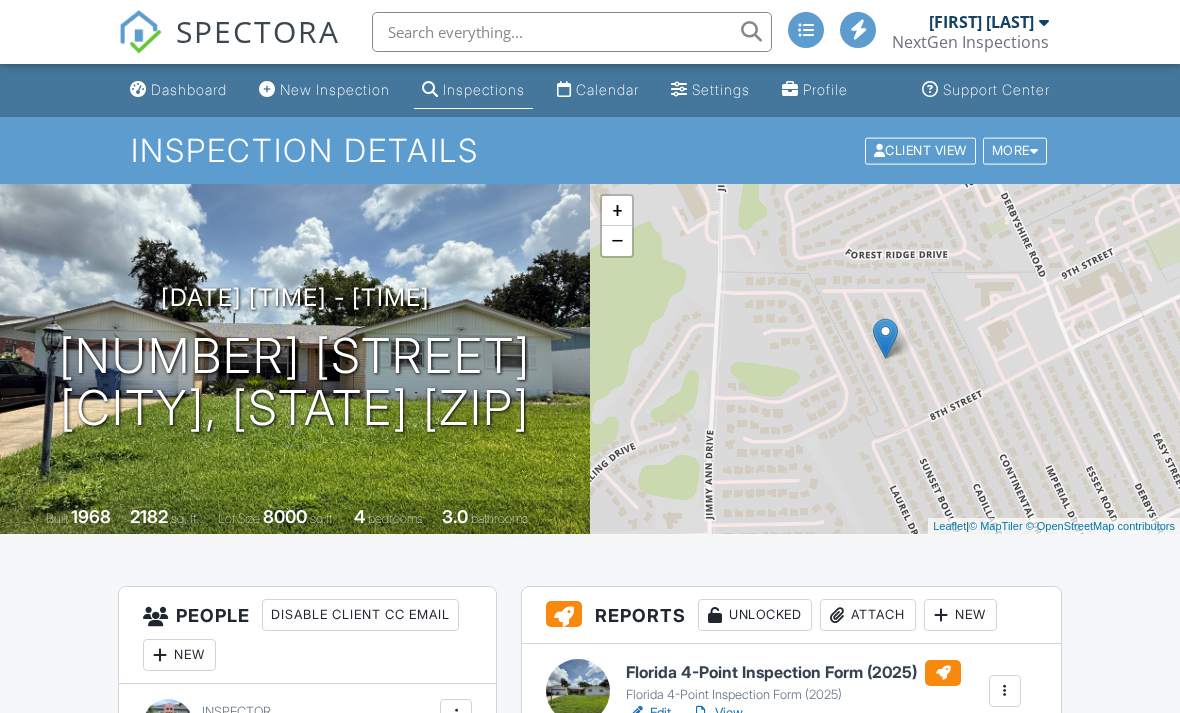 scroll, scrollTop: 0, scrollLeft: 0, axis: both 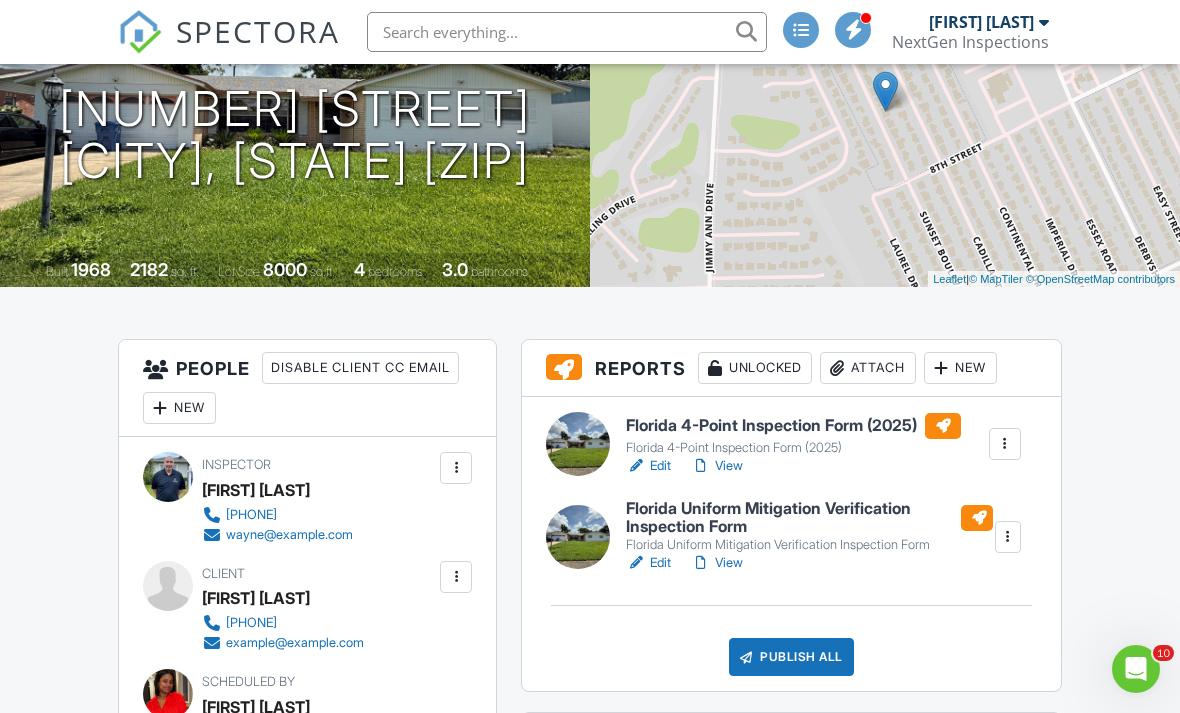 click on "View" at bounding box center (717, 466) 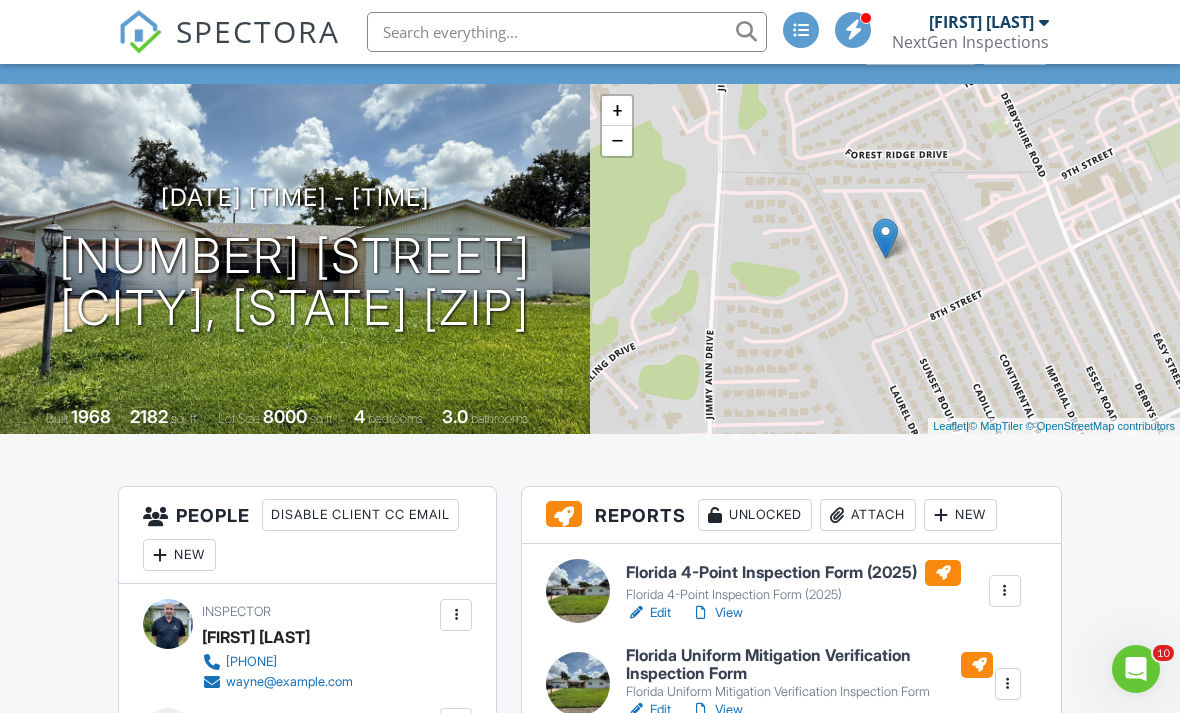 scroll, scrollTop: 93, scrollLeft: 0, axis: vertical 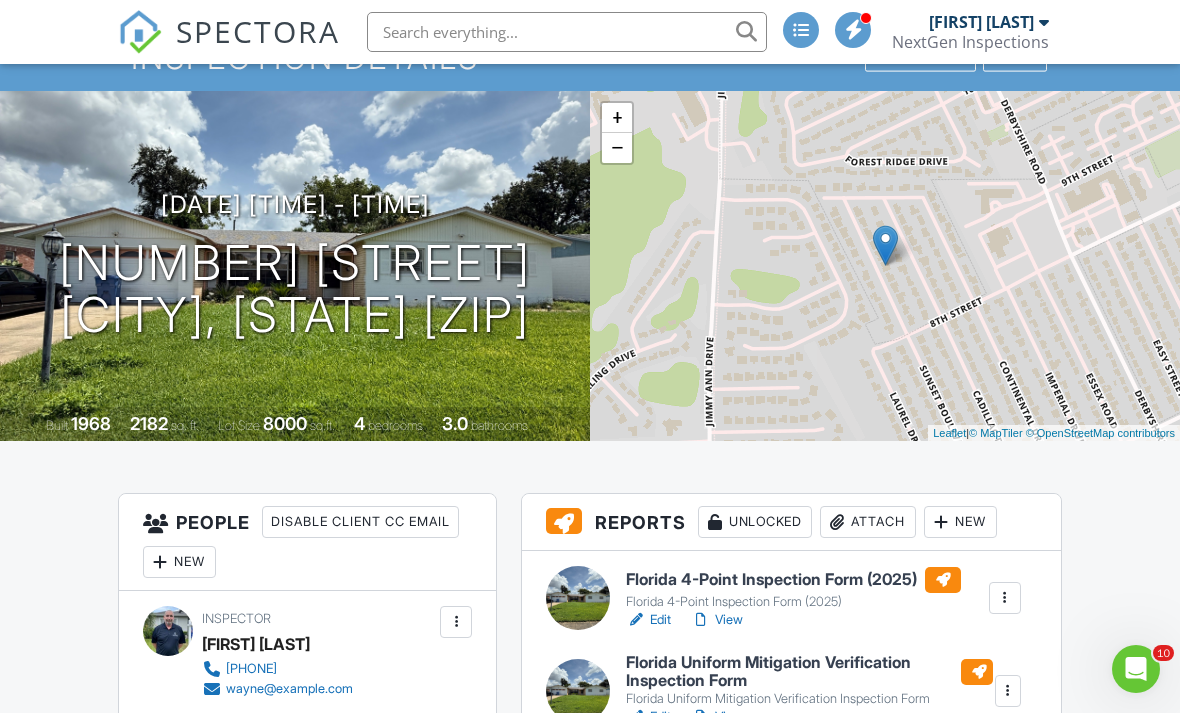 click on "Florida 4-Point Inspection Form (2025)" at bounding box center [793, 602] 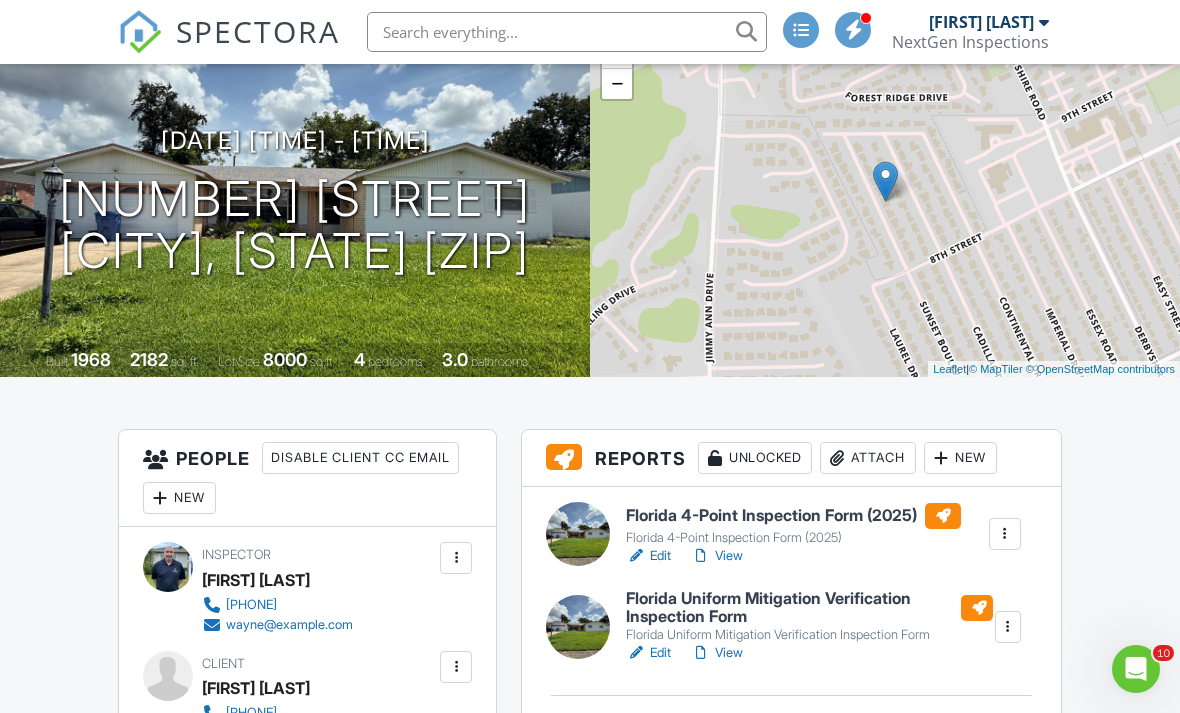 click on "View" at bounding box center [717, 556] 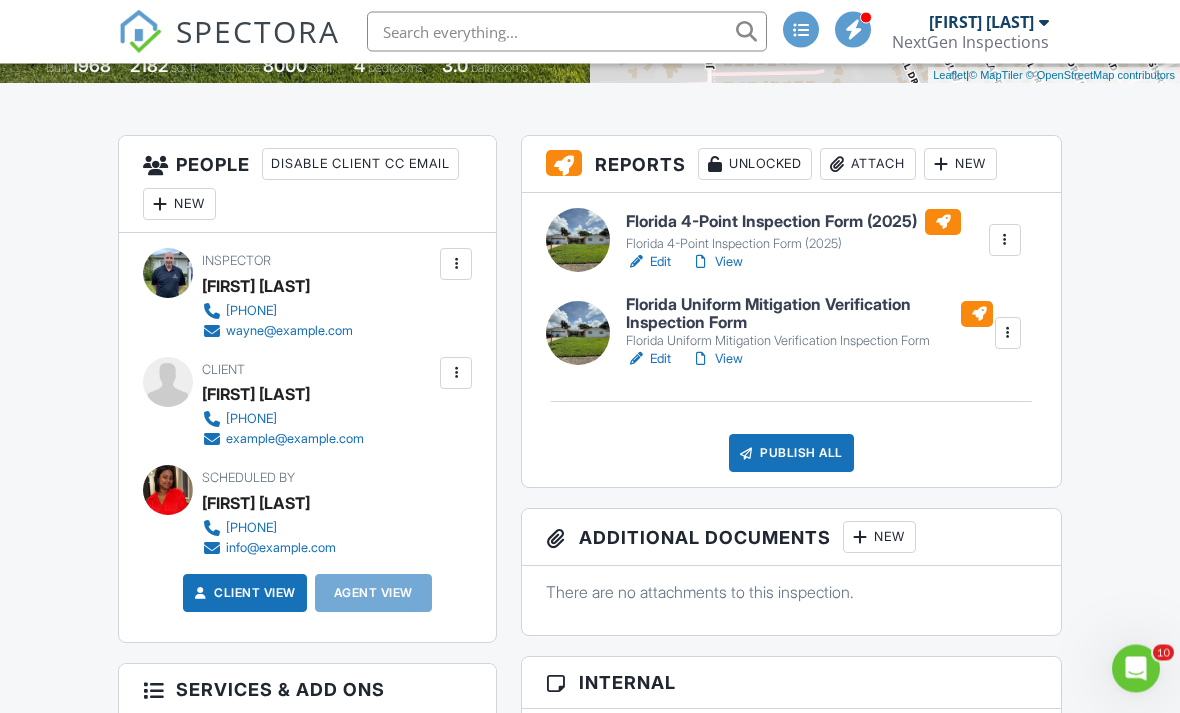 scroll, scrollTop: 451, scrollLeft: 0, axis: vertical 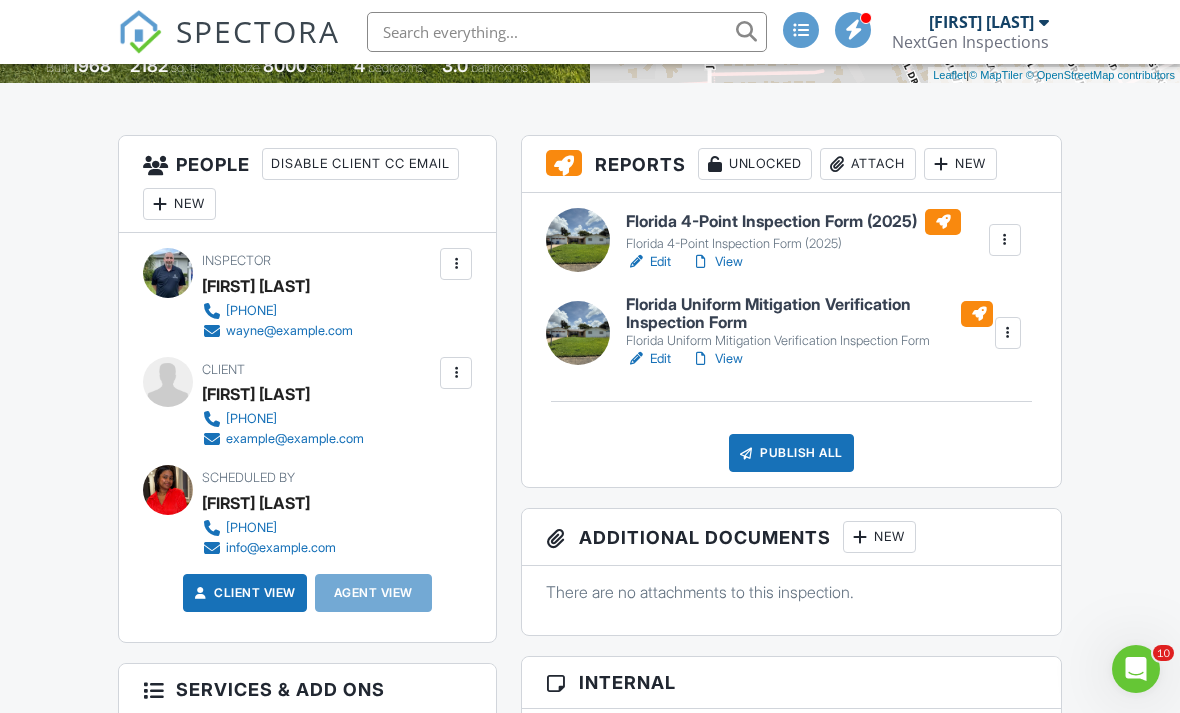 click on "View" at bounding box center (717, 359) 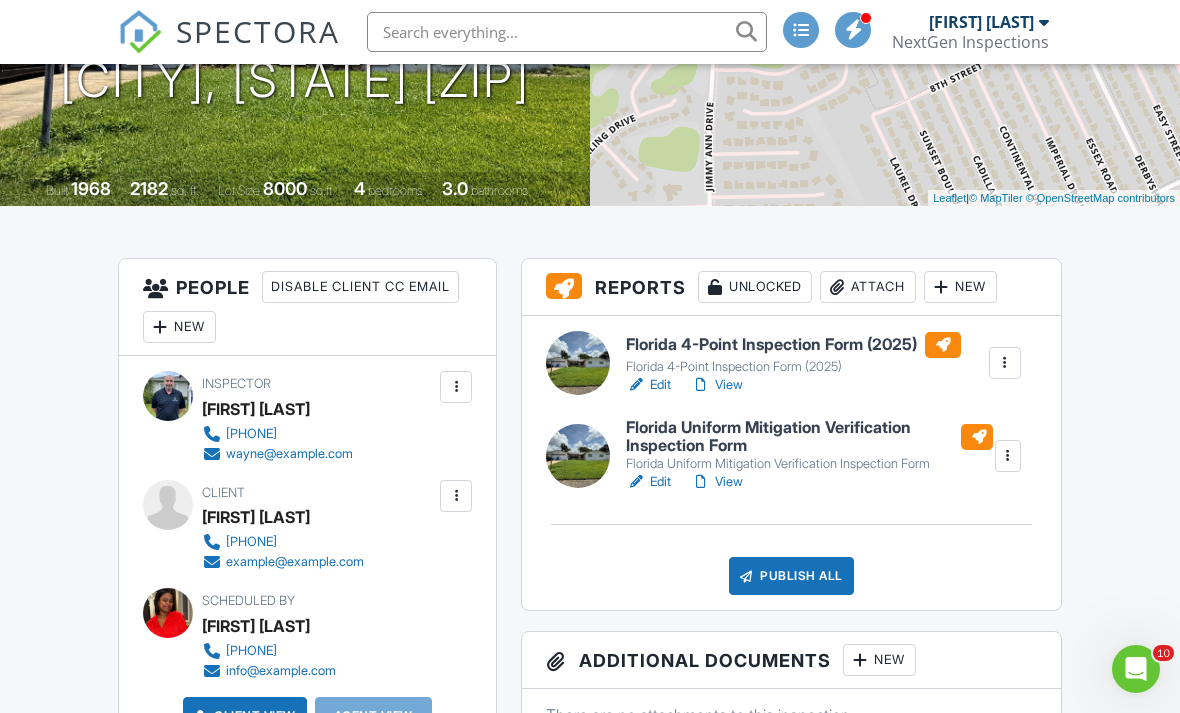 scroll, scrollTop: 327, scrollLeft: 0, axis: vertical 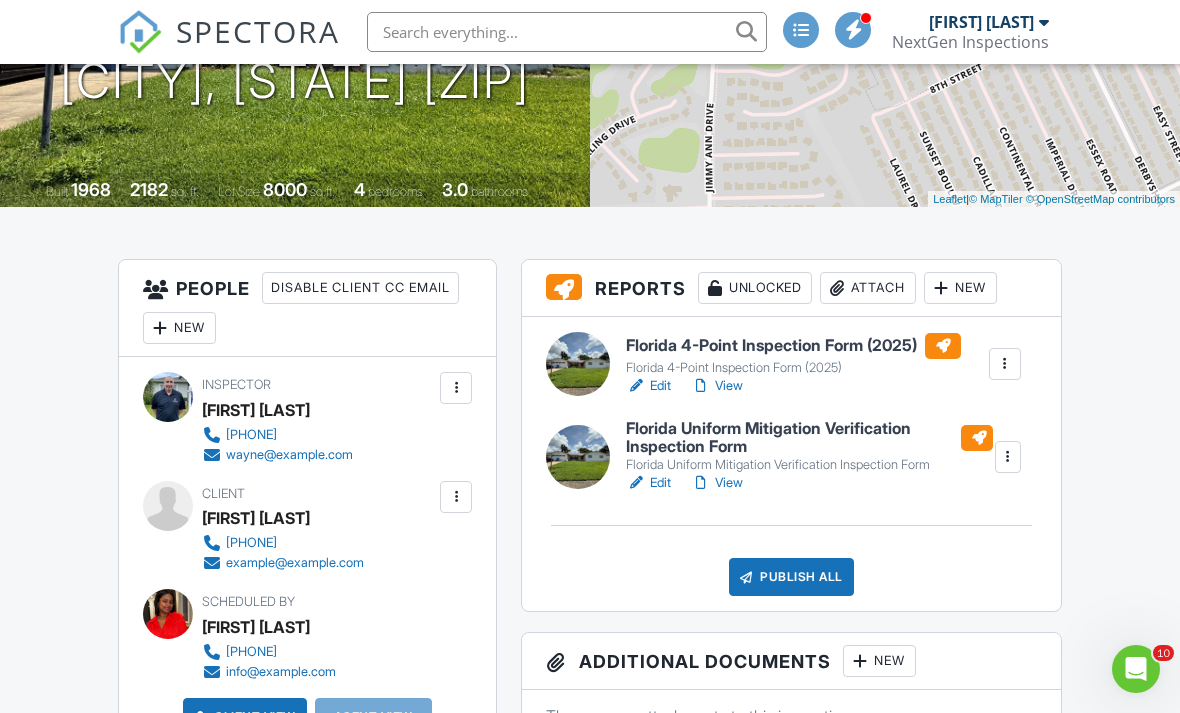click on "View" at bounding box center (717, 386) 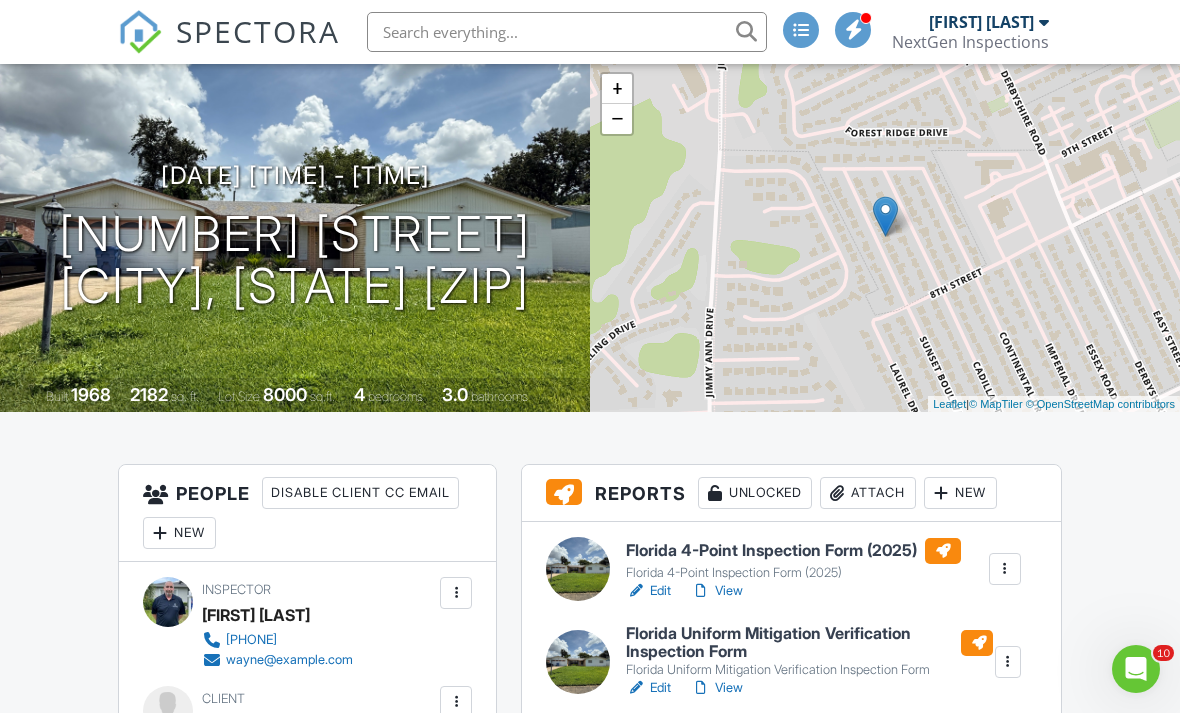 scroll, scrollTop: 128, scrollLeft: 0, axis: vertical 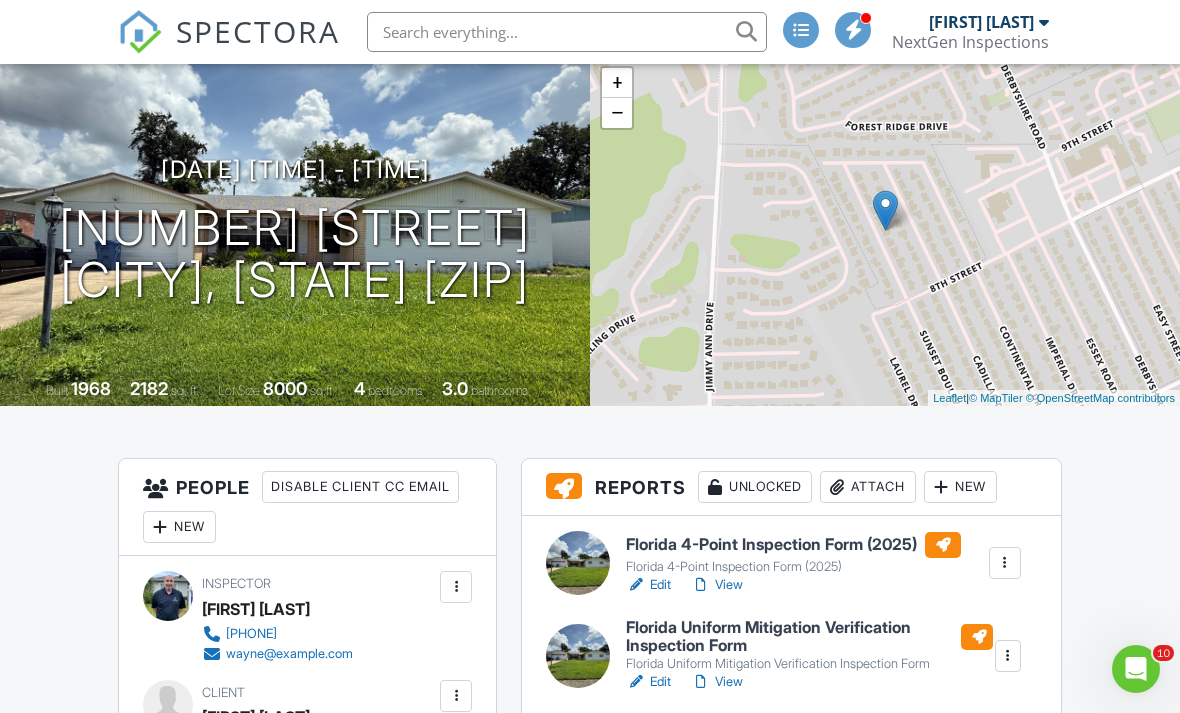 click on "View" at bounding box center [717, 682] 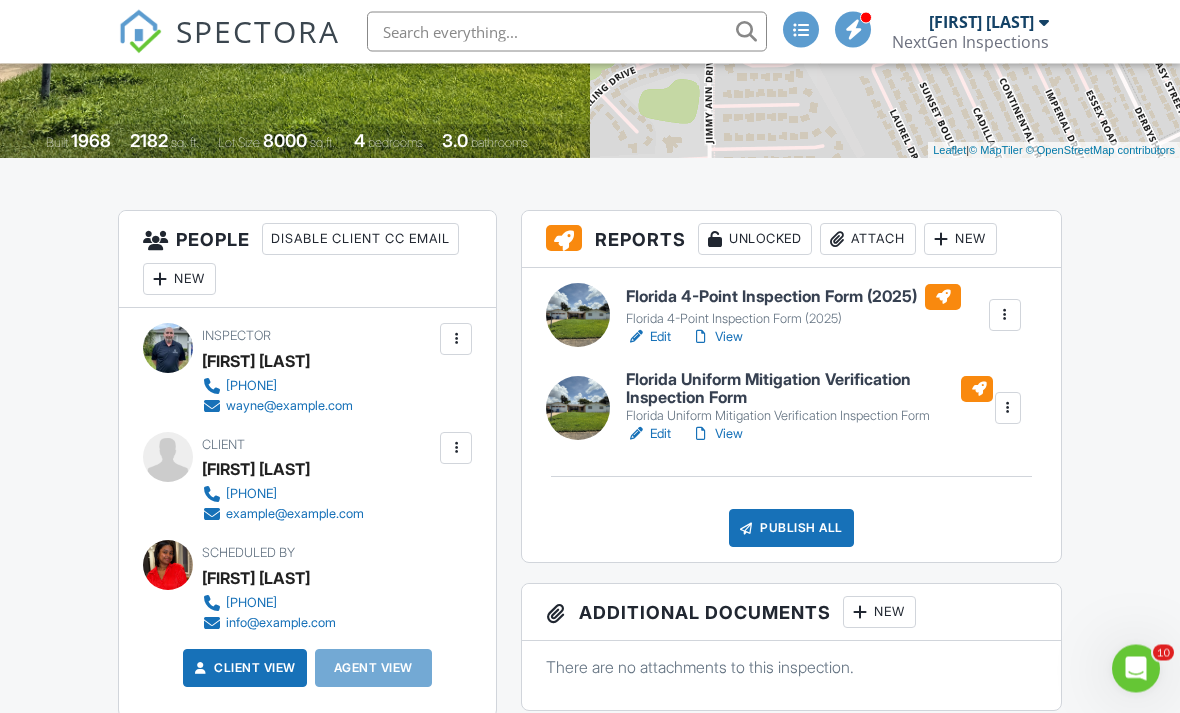 scroll, scrollTop: 375, scrollLeft: 0, axis: vertical 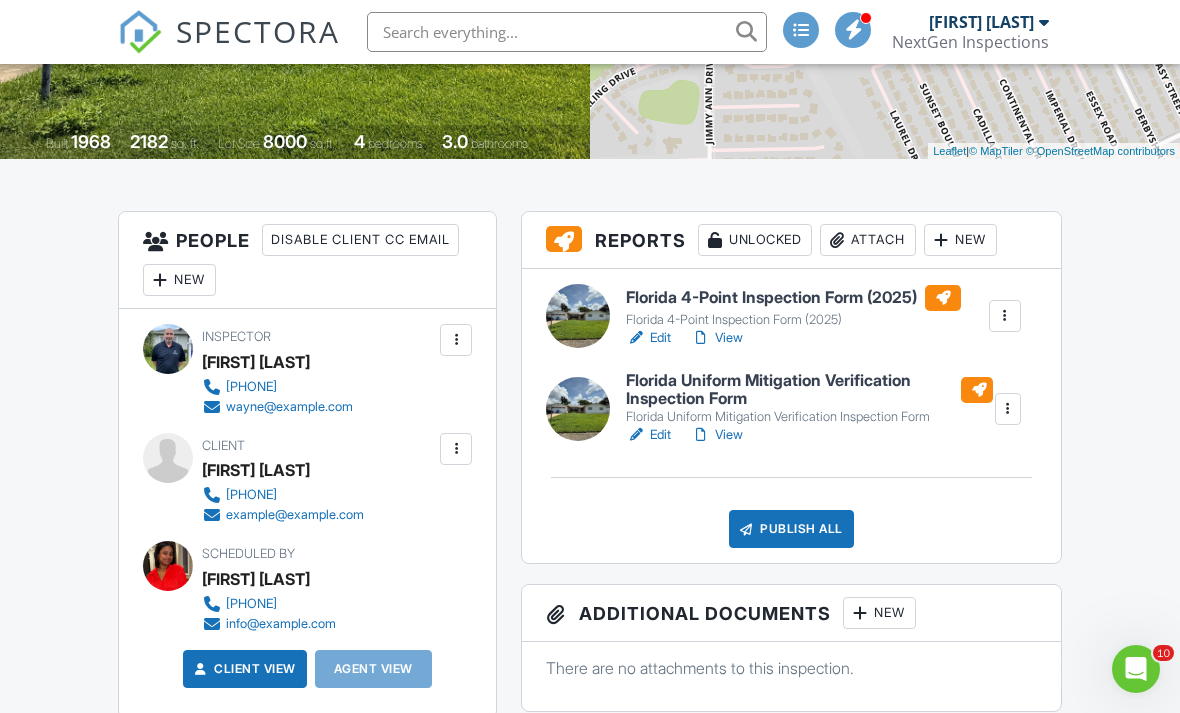 click on "Publish All" at bounding box center [791, 529] 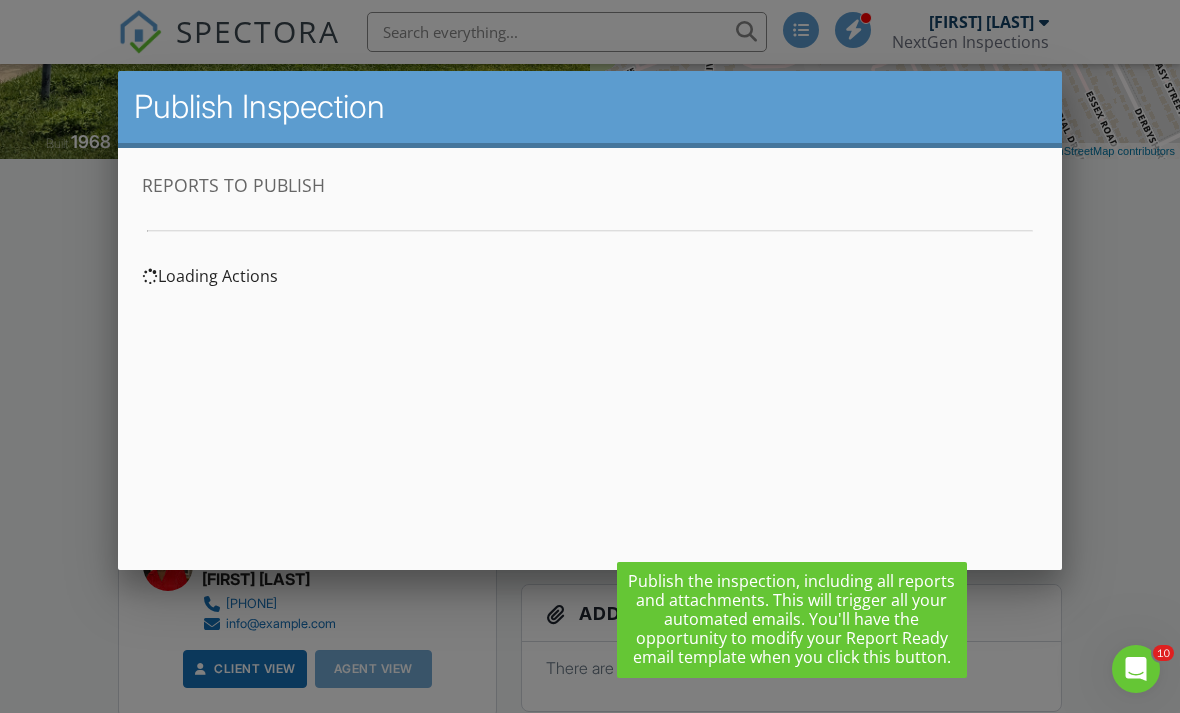 scroll, scrollTop: 0, scrollLeft: 0, axis: both 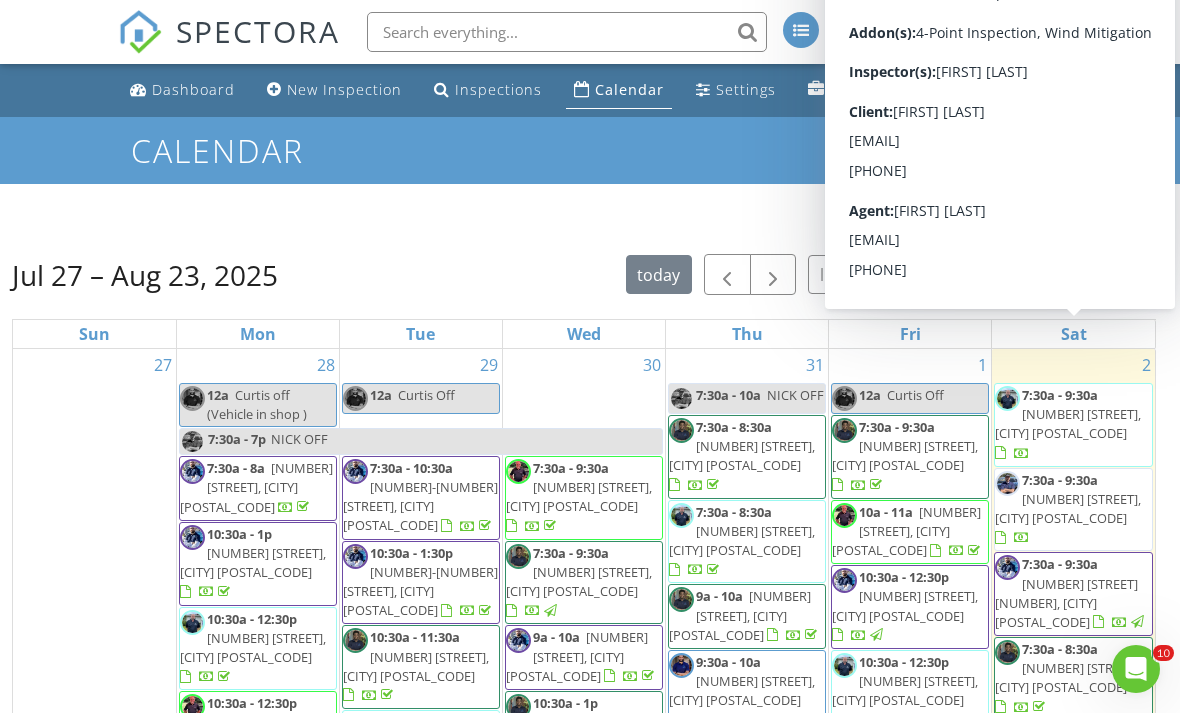 click on "[NUMBER] [STREET], [CITY] [POSTAL_CODE]" at bounding box center (1068, 423) 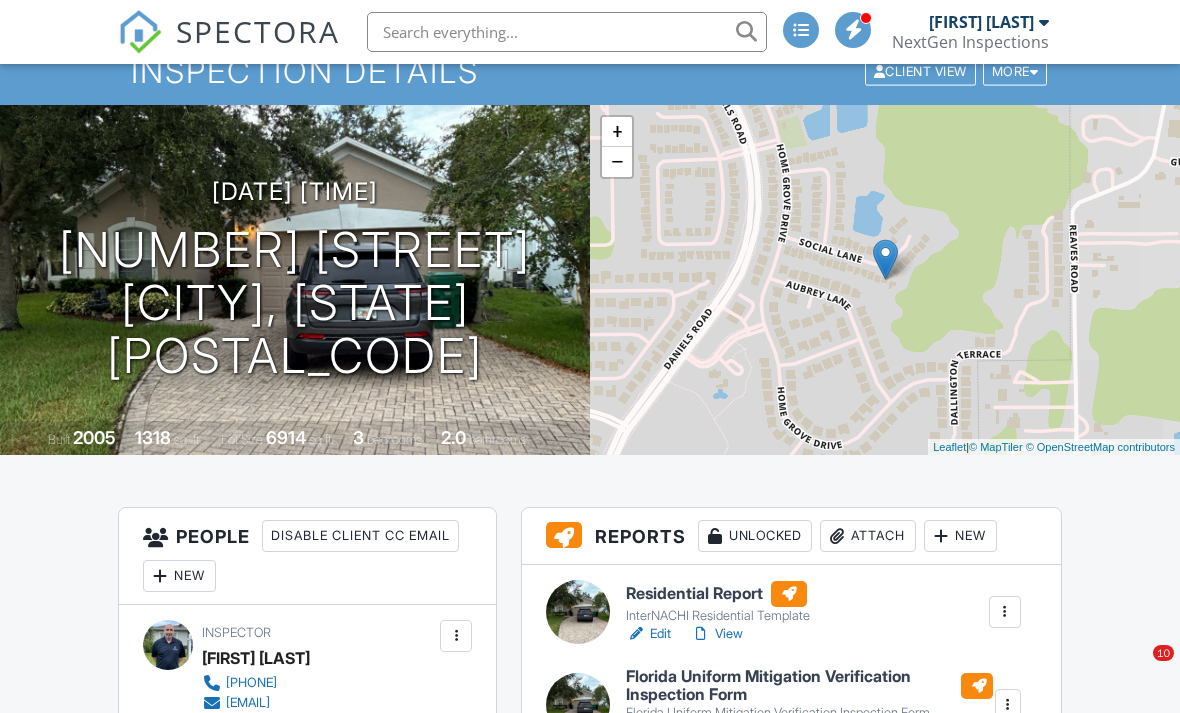 scroll, scrollTop: 274, scrollLeft: 0, axis: vertical 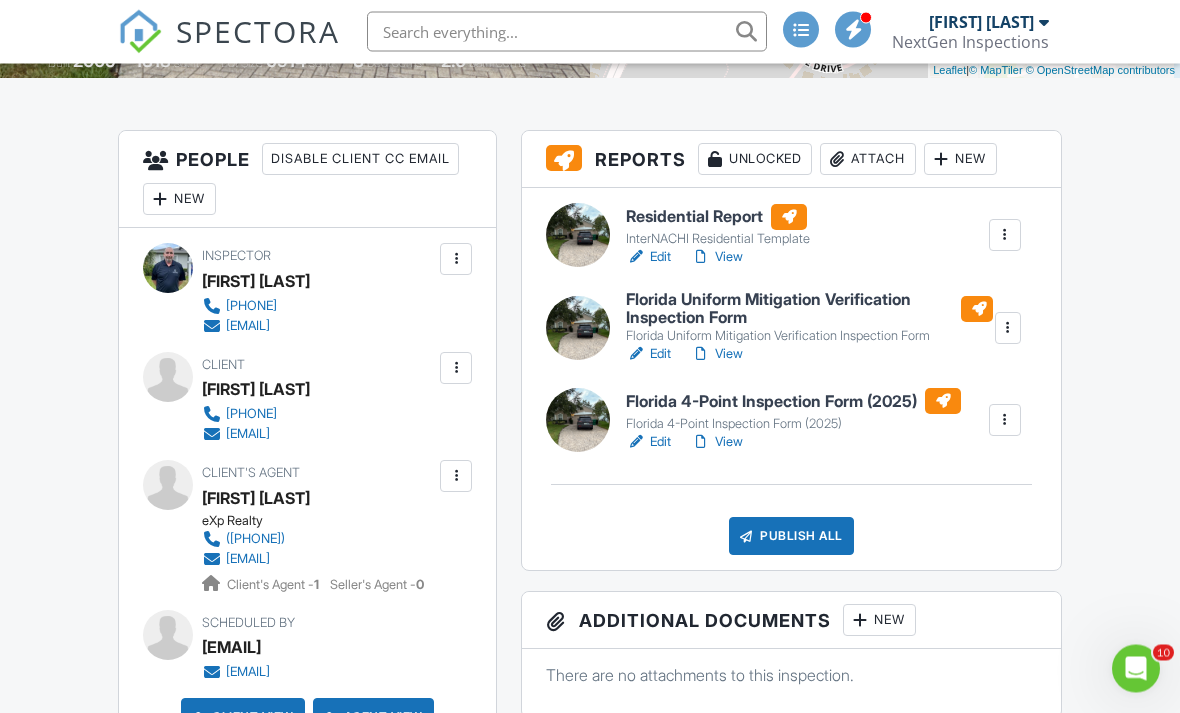click on "View" at bounding box center [717, 258] 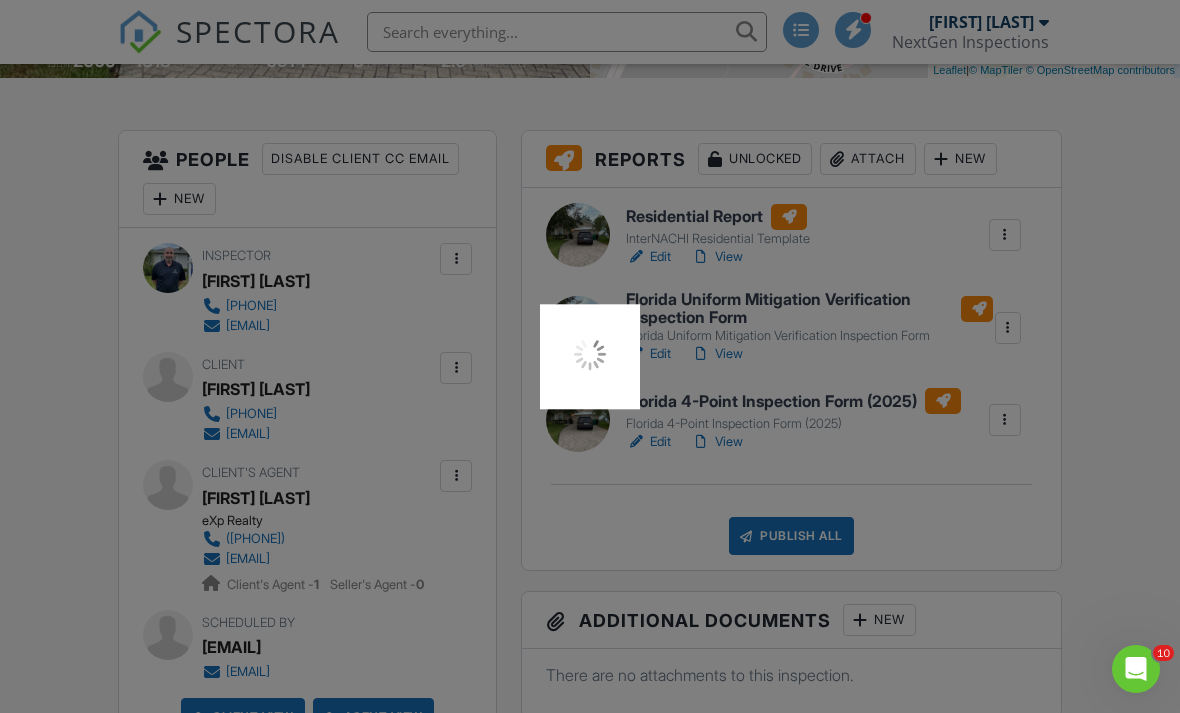 scroll, scrollTop: 520, scrollLeft: 0, axis: vertical 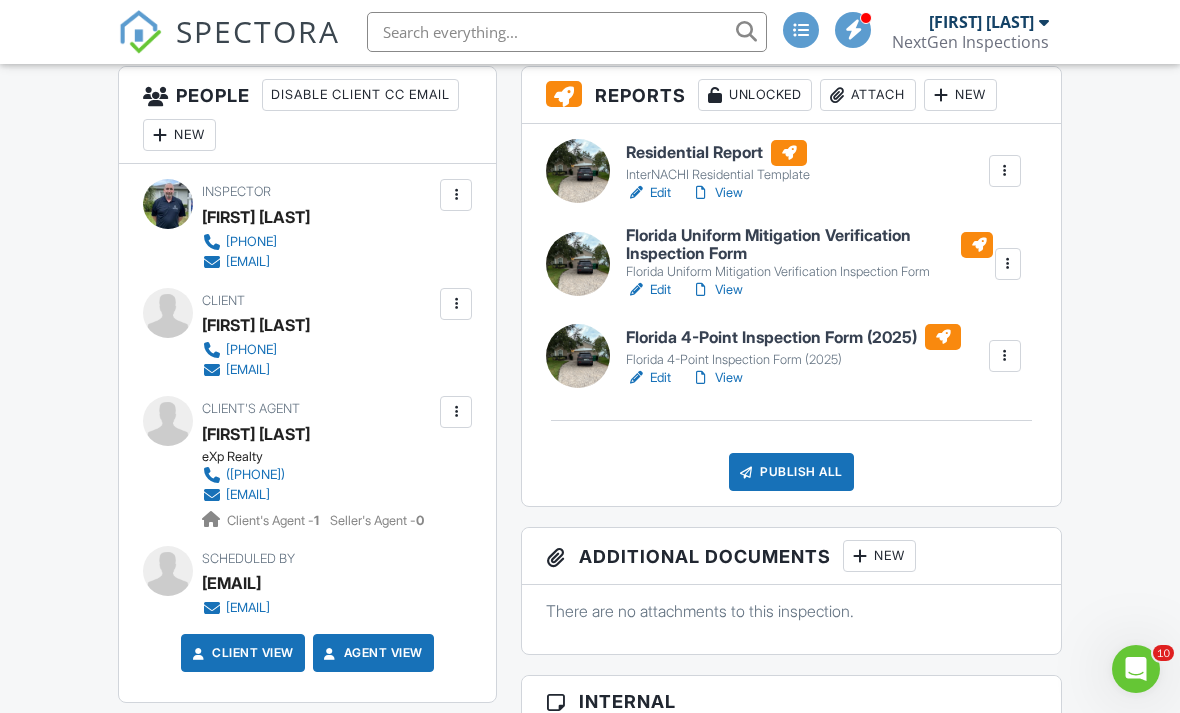 click on "View" at bounding box center (717, 290) 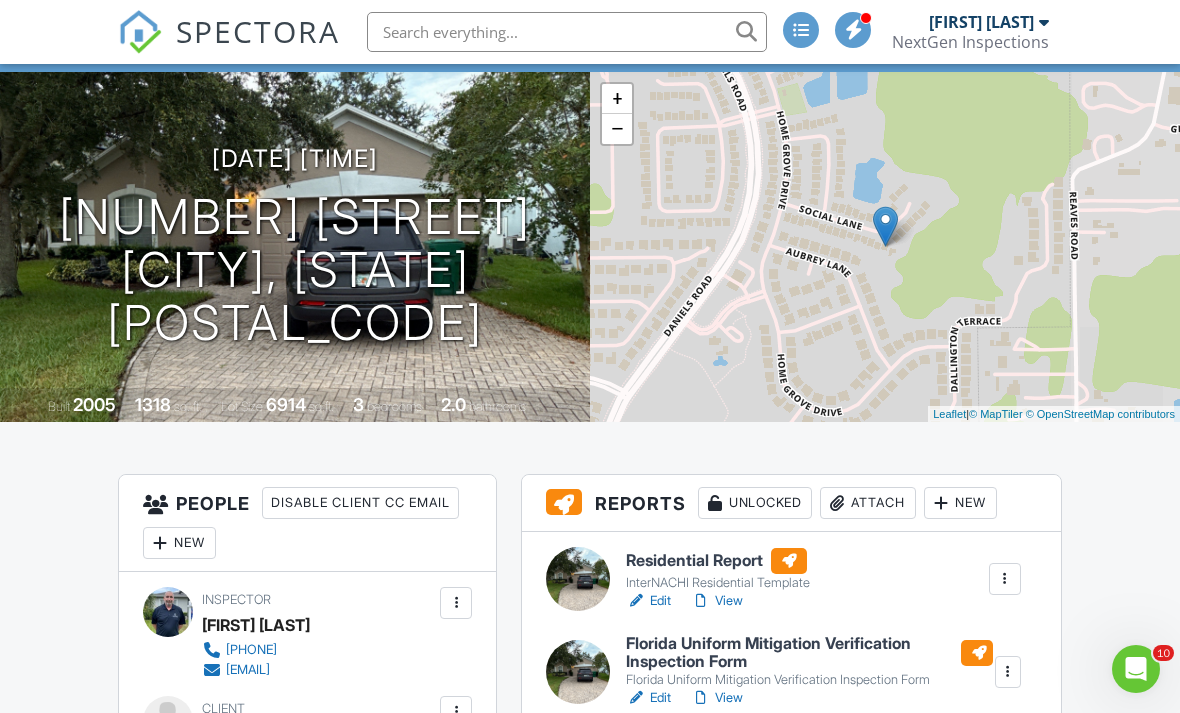 scroll, scrollTop: 133, scrollLeft: 0, axis: vertical 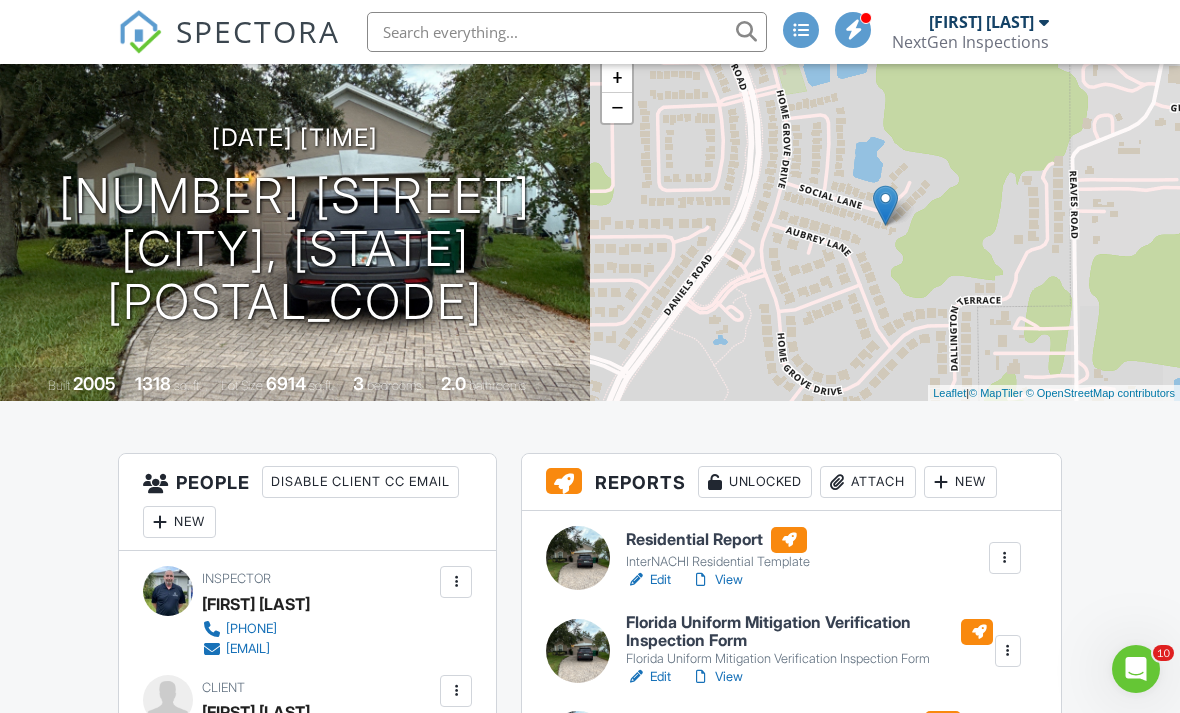 click on "View" at bounding box center [717, 677] 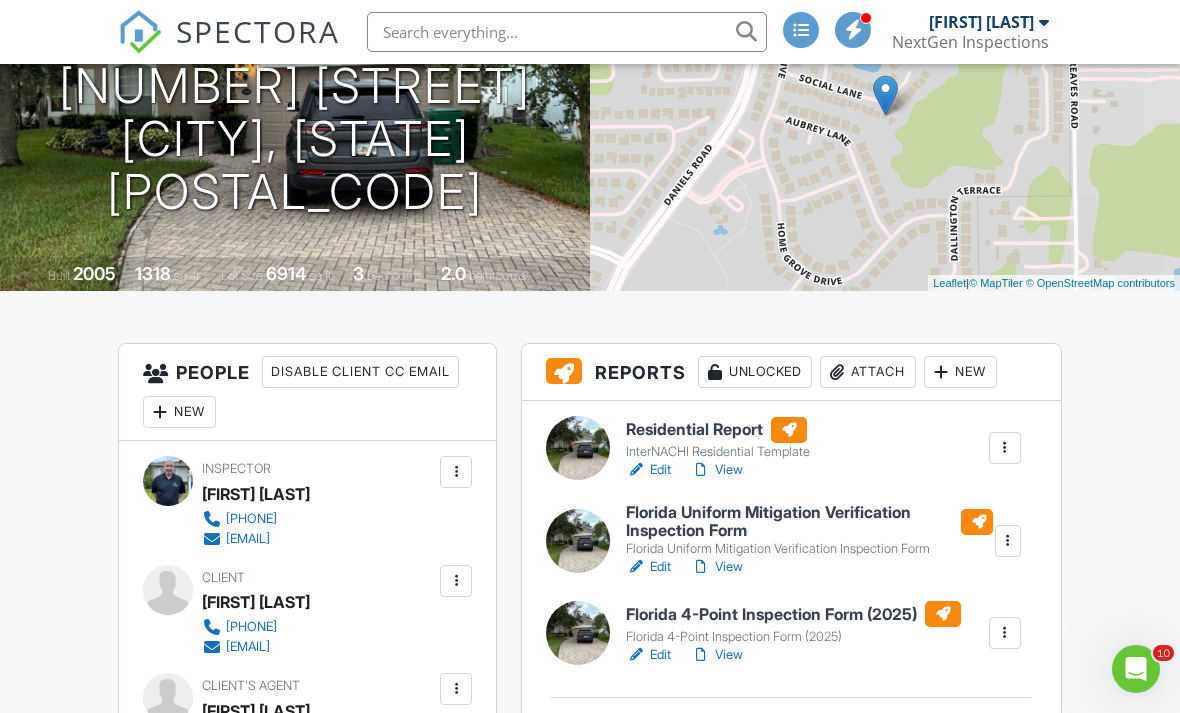 scroll, scrollTop: 405, scrollLeft: 0, axis: vertical 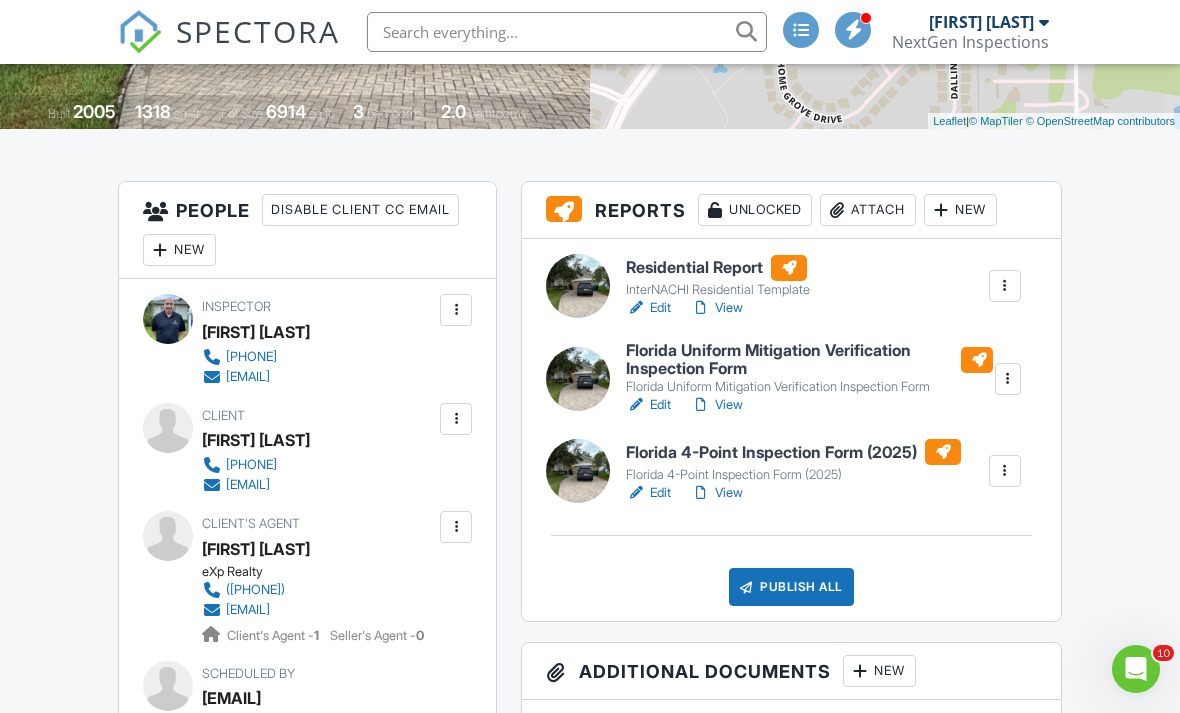 click on "View" at bounding box center [717, 493] 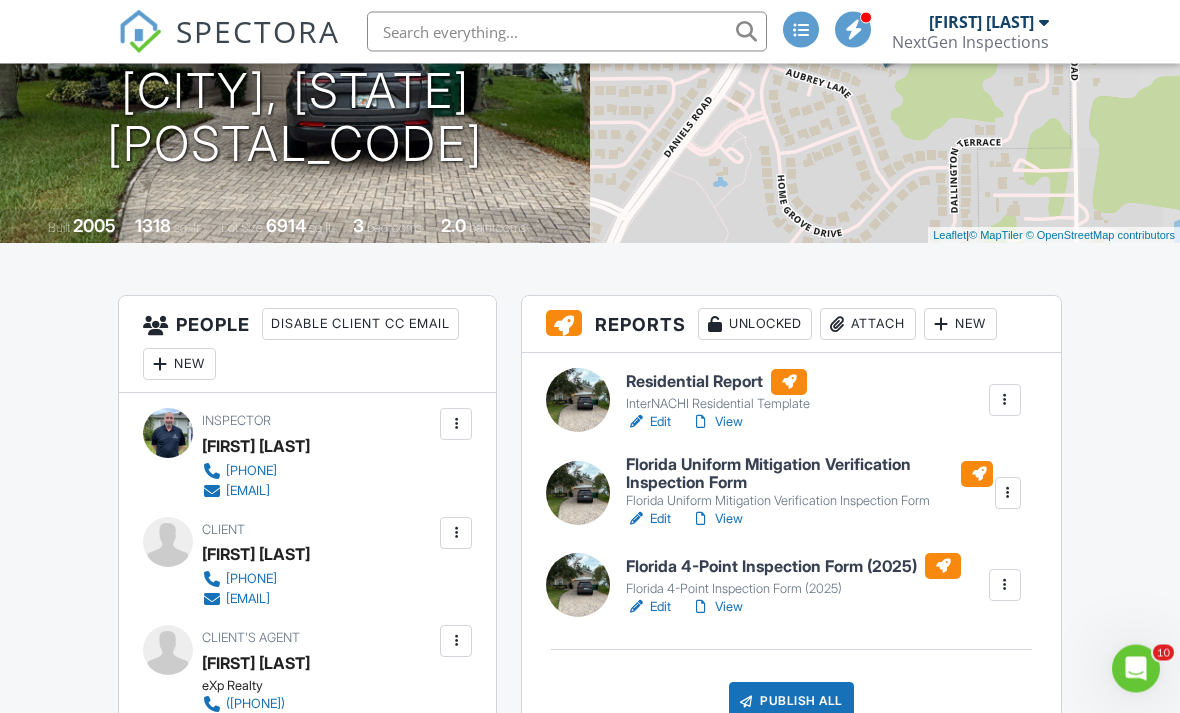 click on "View" at bounding box center (717, 608) 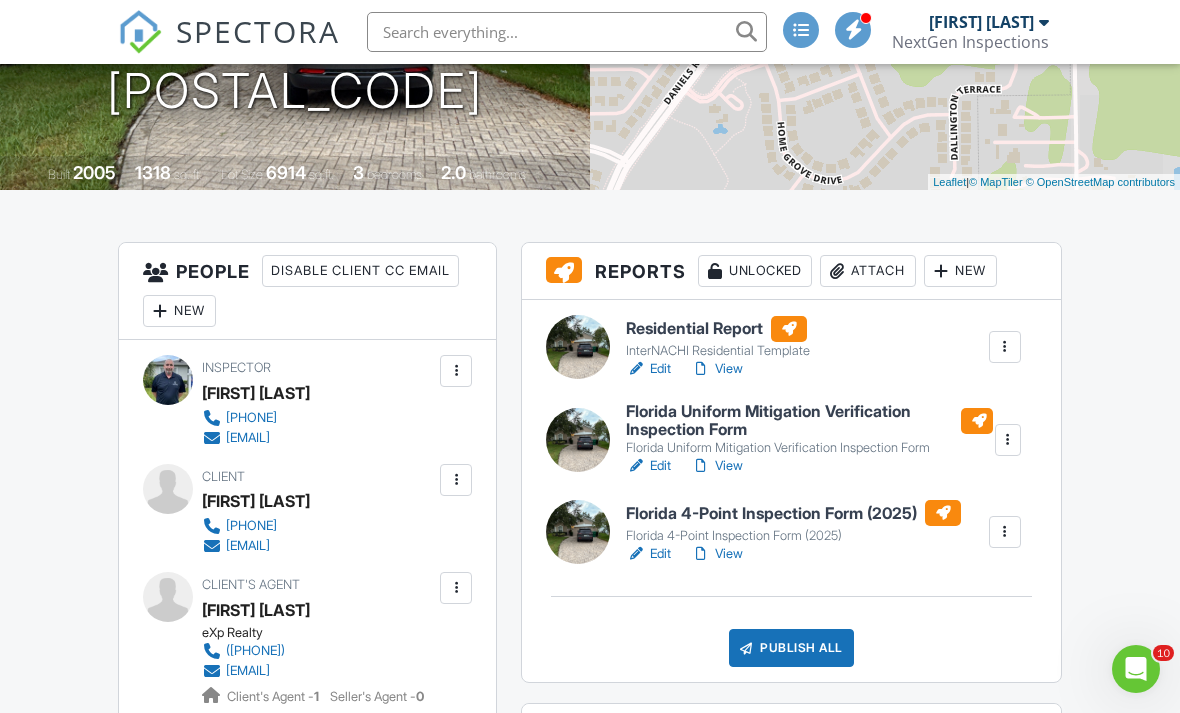 scroll, scrollTop: 370, scrollLeft: 0, axis: vertical 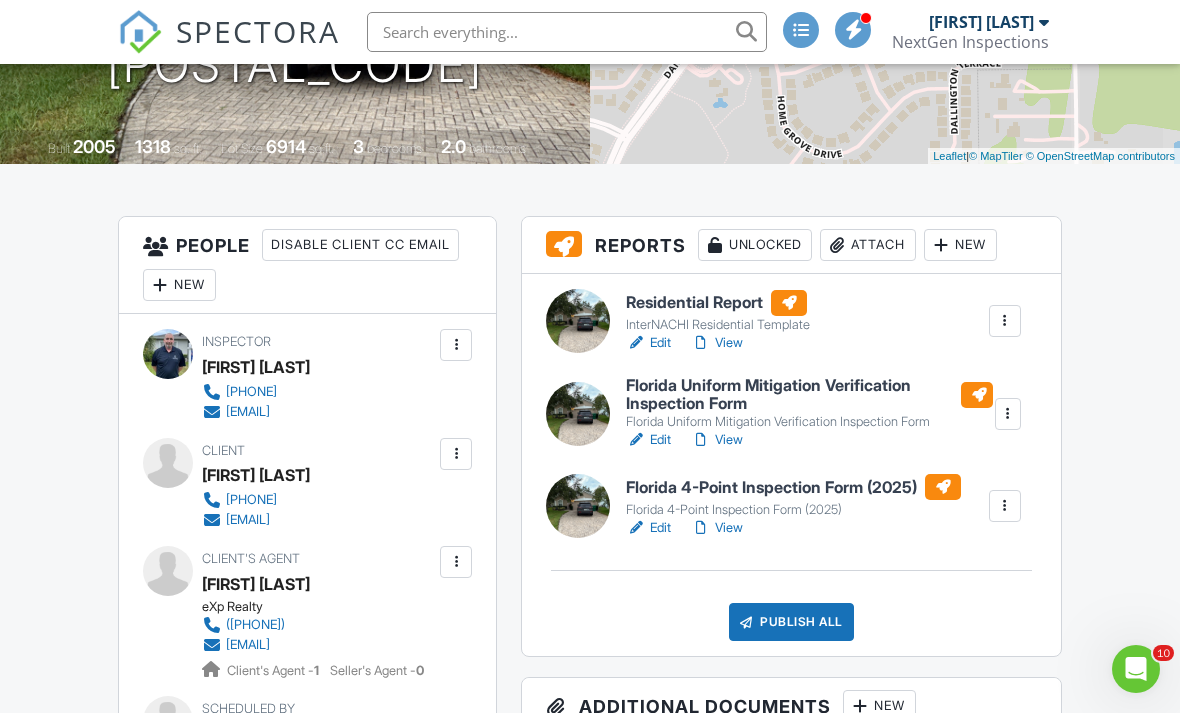 click on "View" at bounding box center [717, 528] 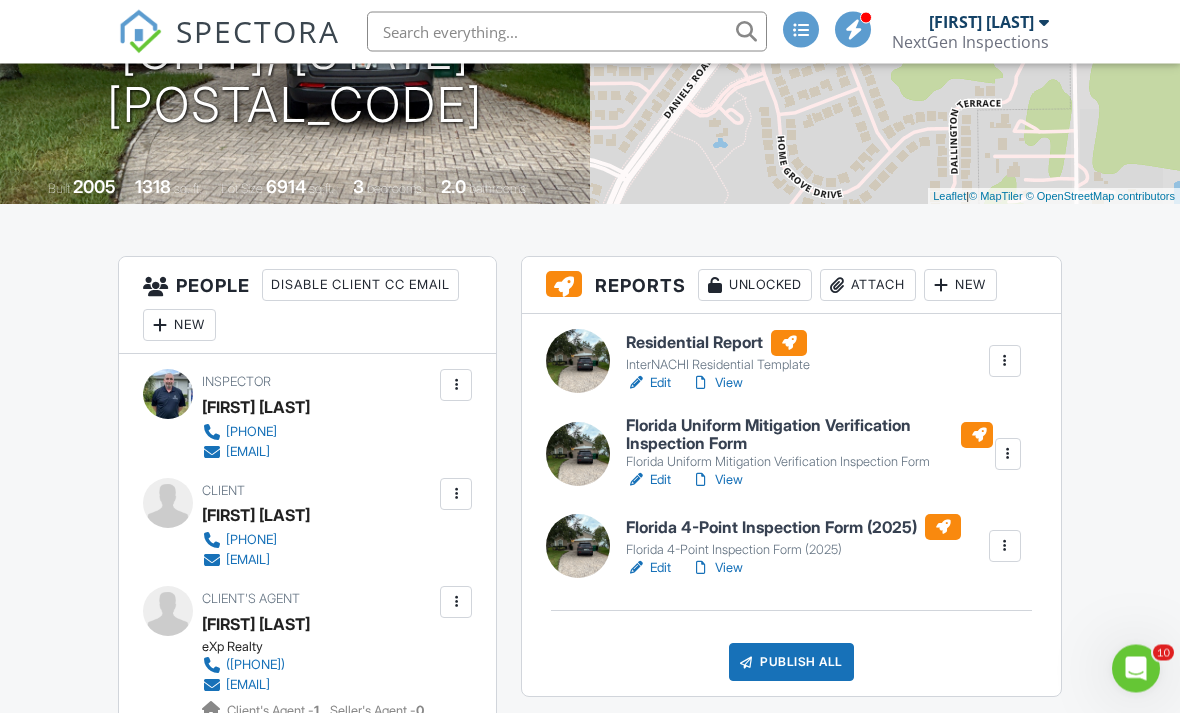 scroll, scrollTop: 367, scrollLeft: 0, axis: vertical 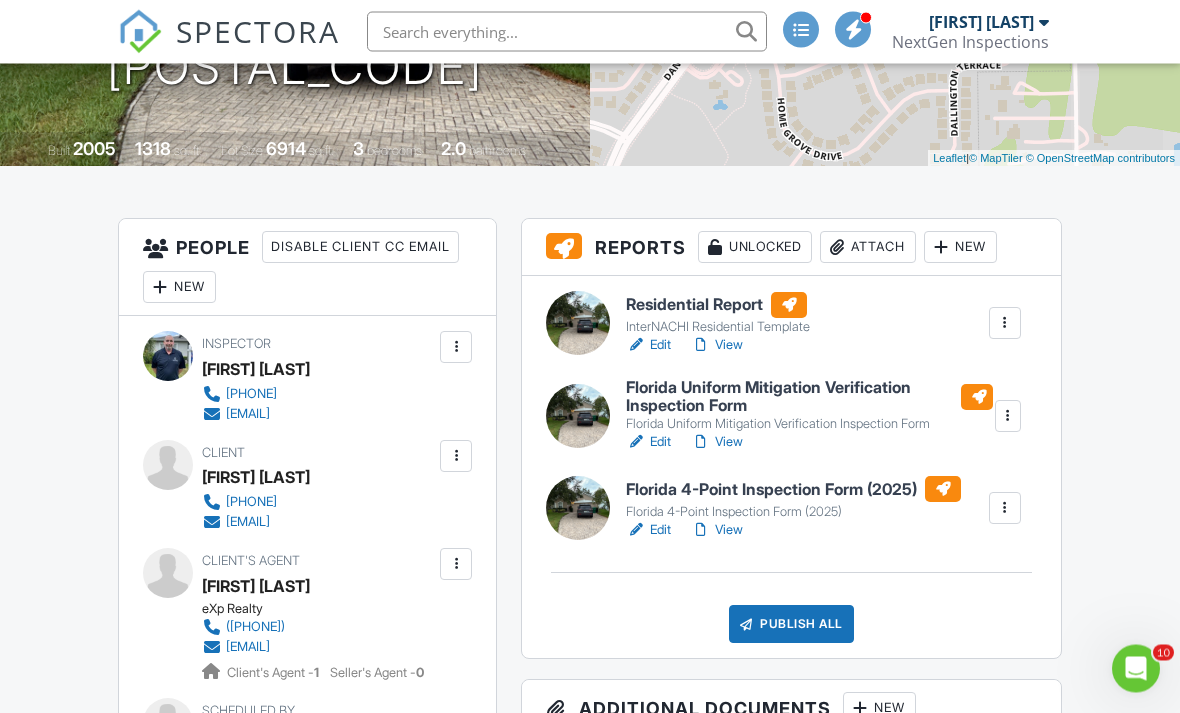 click on "View" at bounding box center (717, 531) 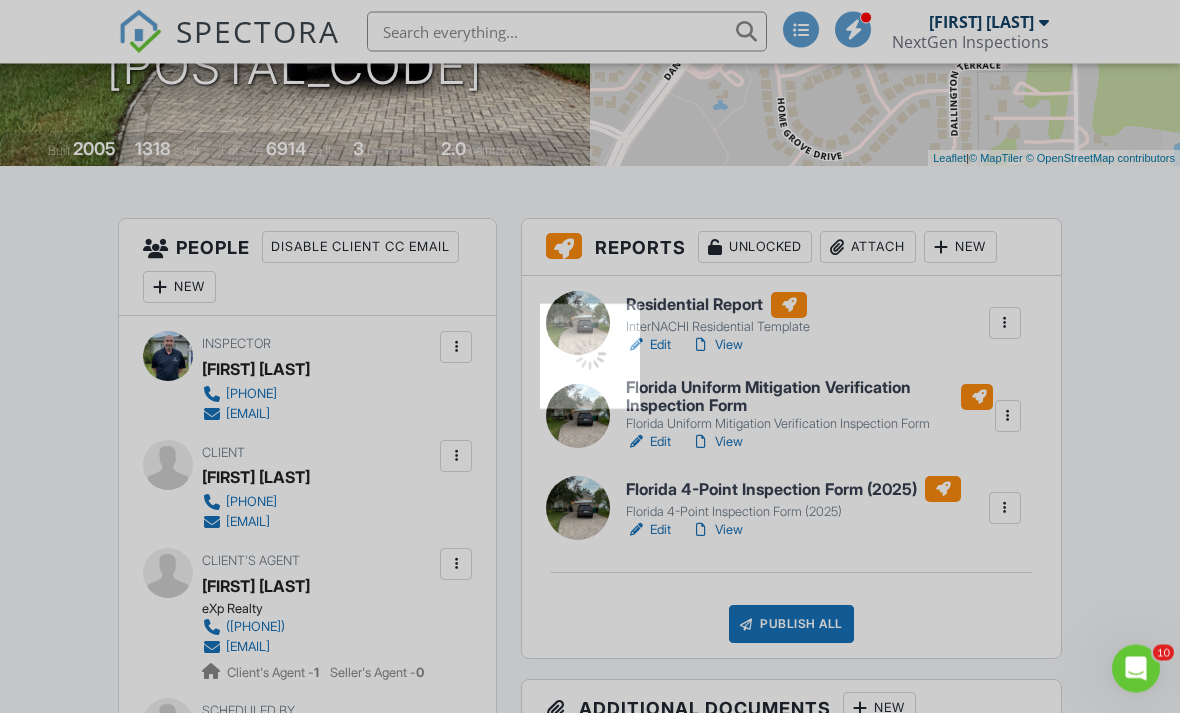 scroll, scrollTop: 368, scrollLeft: 0, axis: vertical 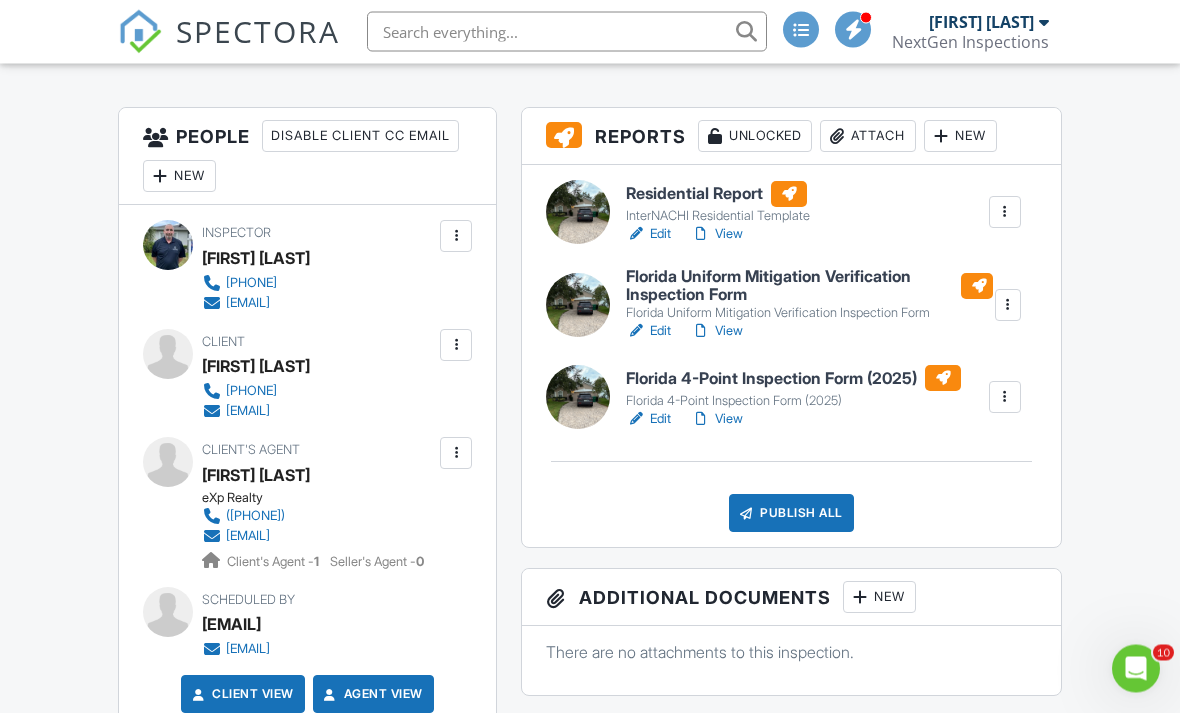 click on "View" at bounding box center [717, 332] 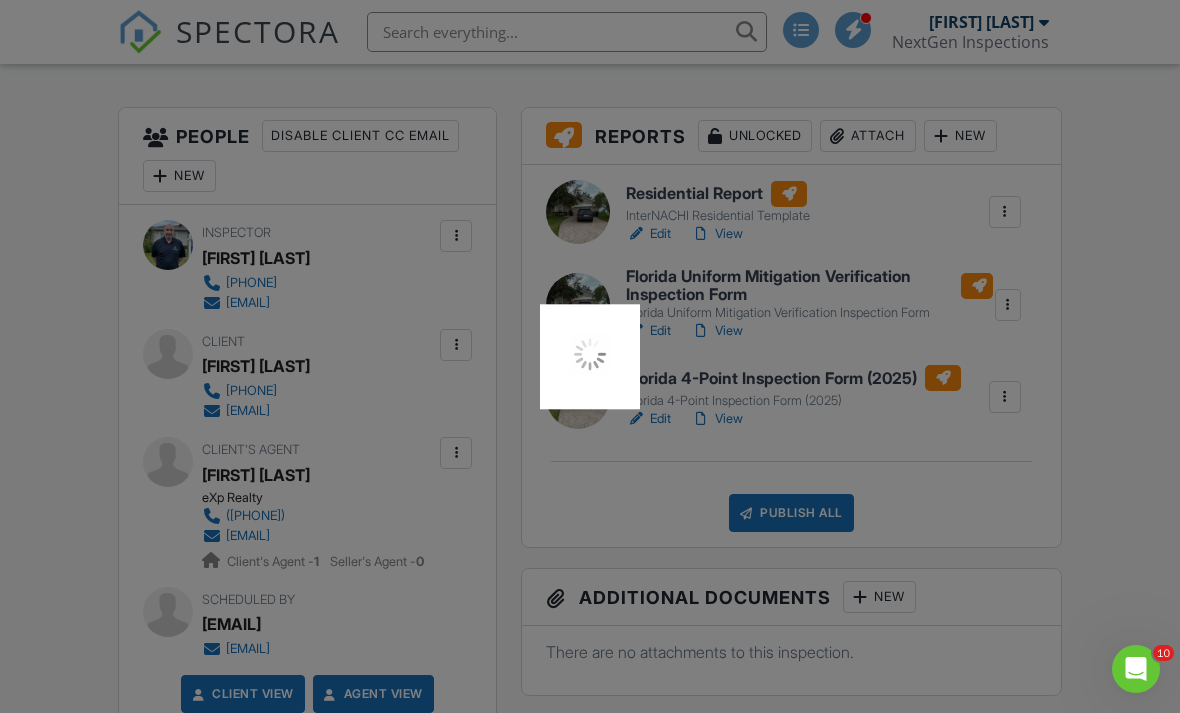 scroll, scrollTop: 107, scrollLeft: 0, axis: vertical 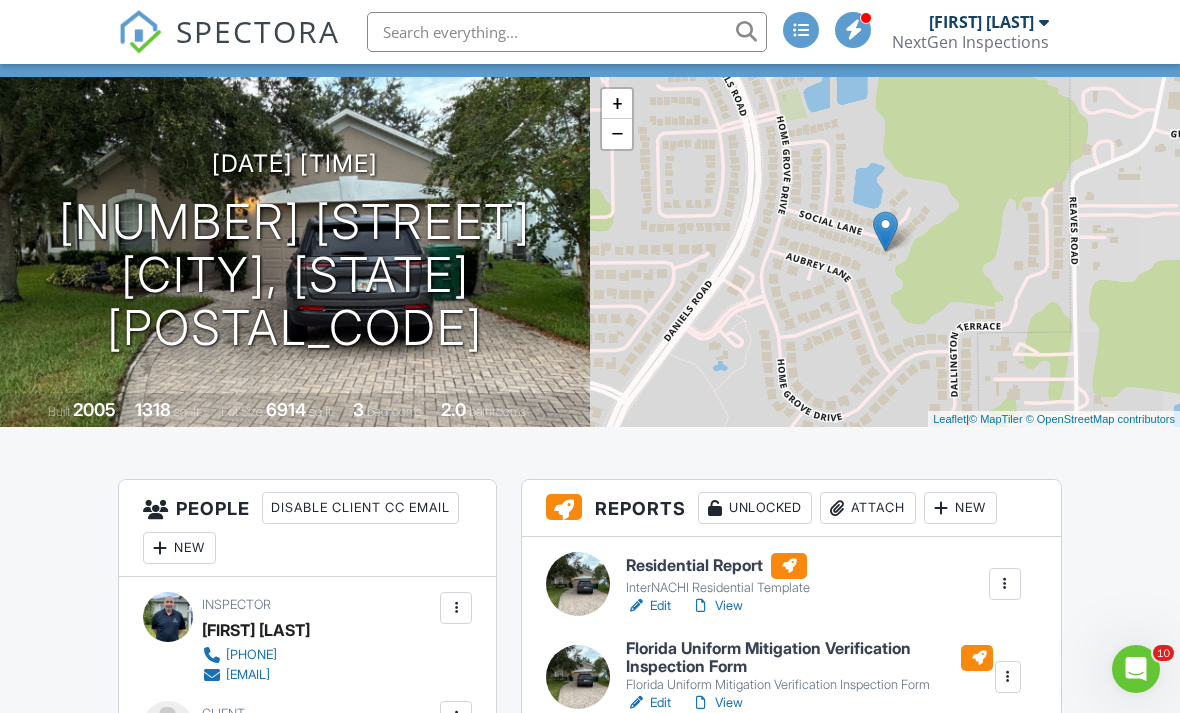 click on "View" at bounding box center [717, 606] 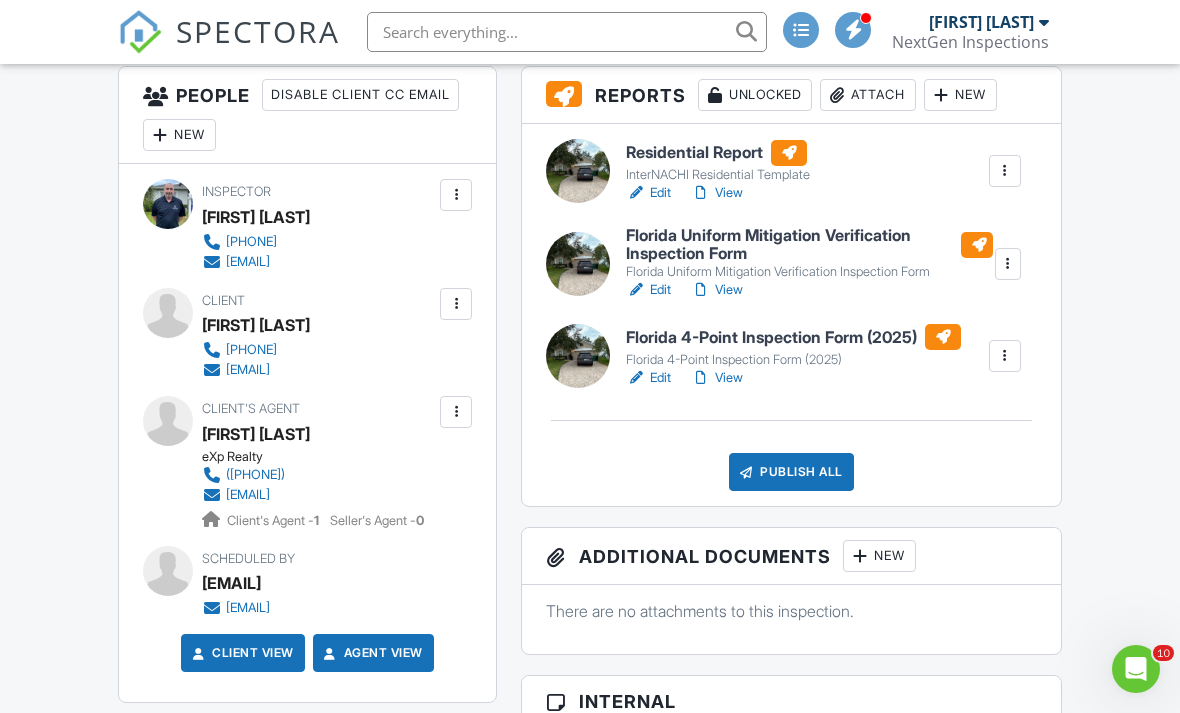 scroll, scrollTop: 523, scrollLeft: 0, axis: vertical 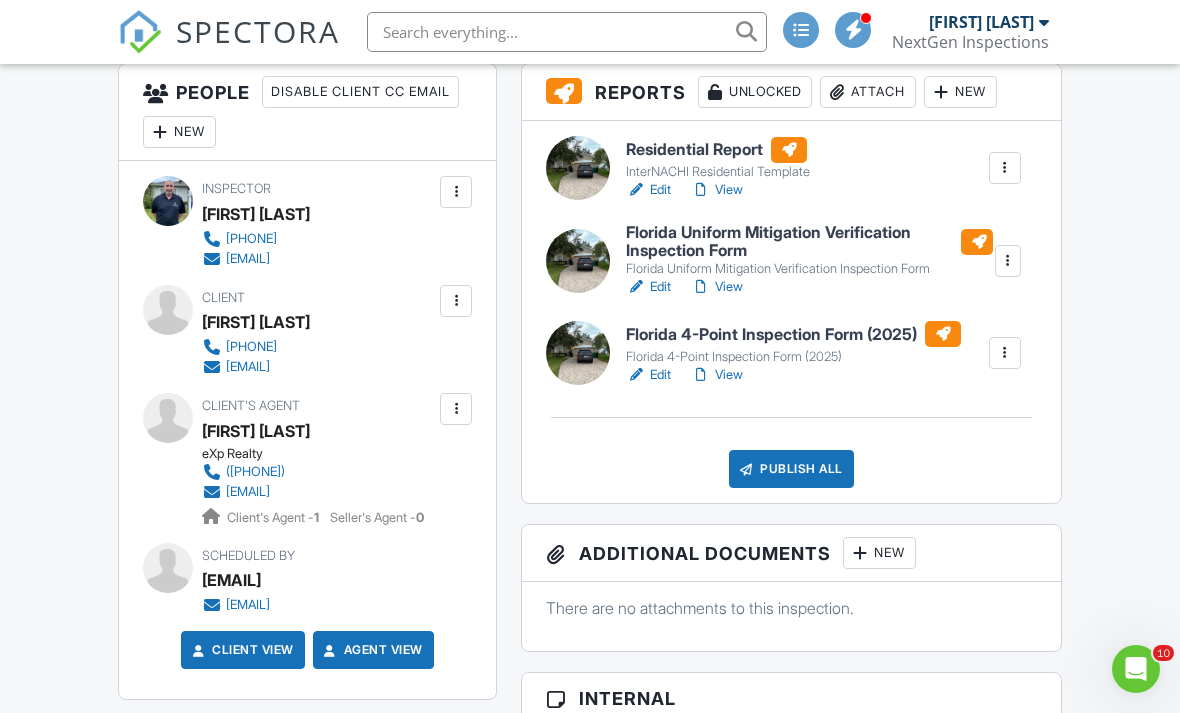 click on "Publish All" at bounding box center [791, 469] 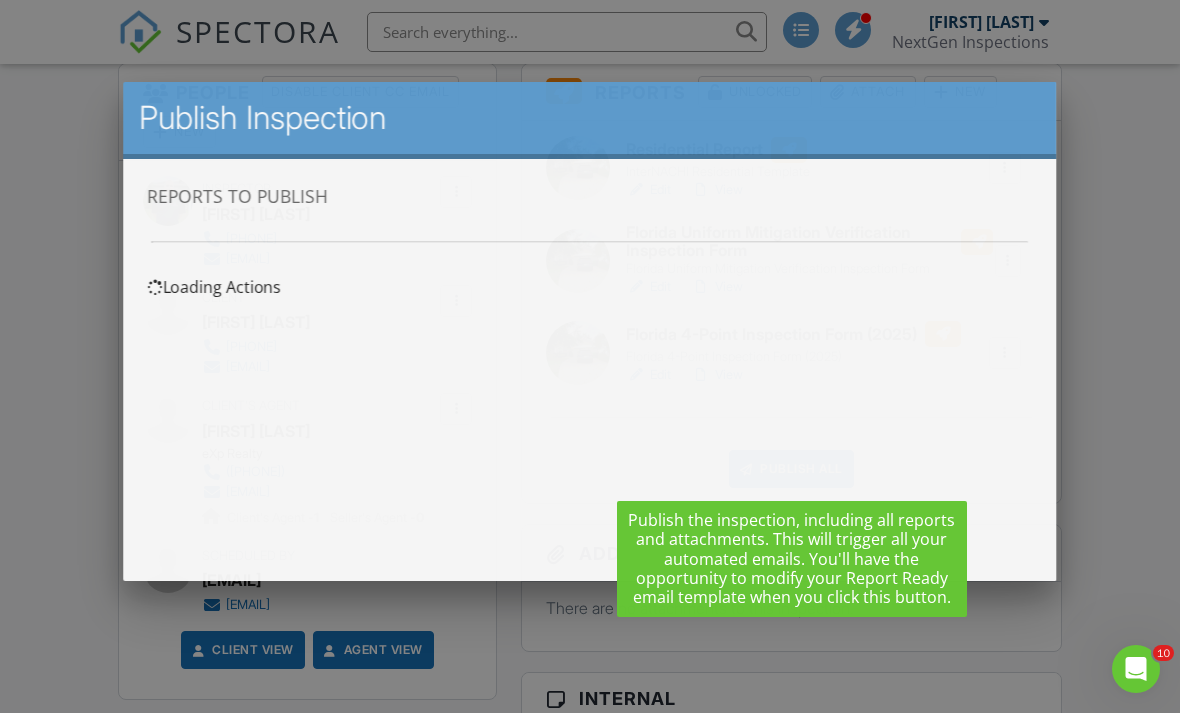 scroll, scrollTop: 0, scrollLeft: 0, axis: both 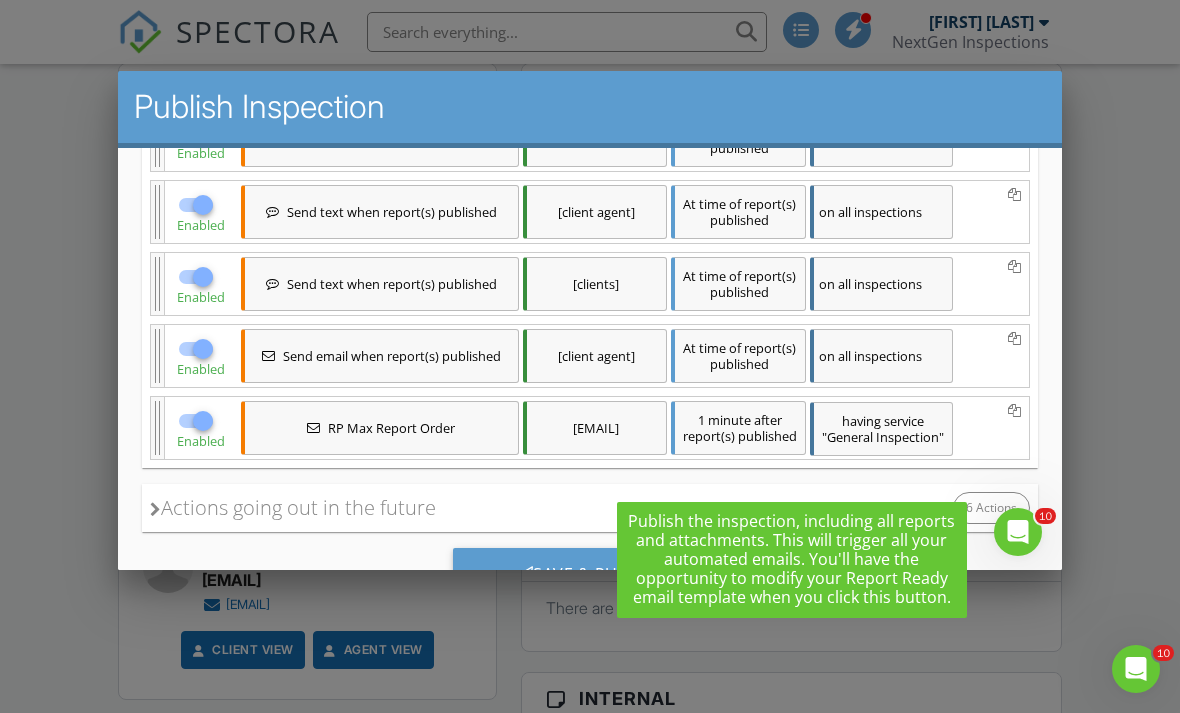 click on "Actions going out in the future" at bounding box center [293, 508] 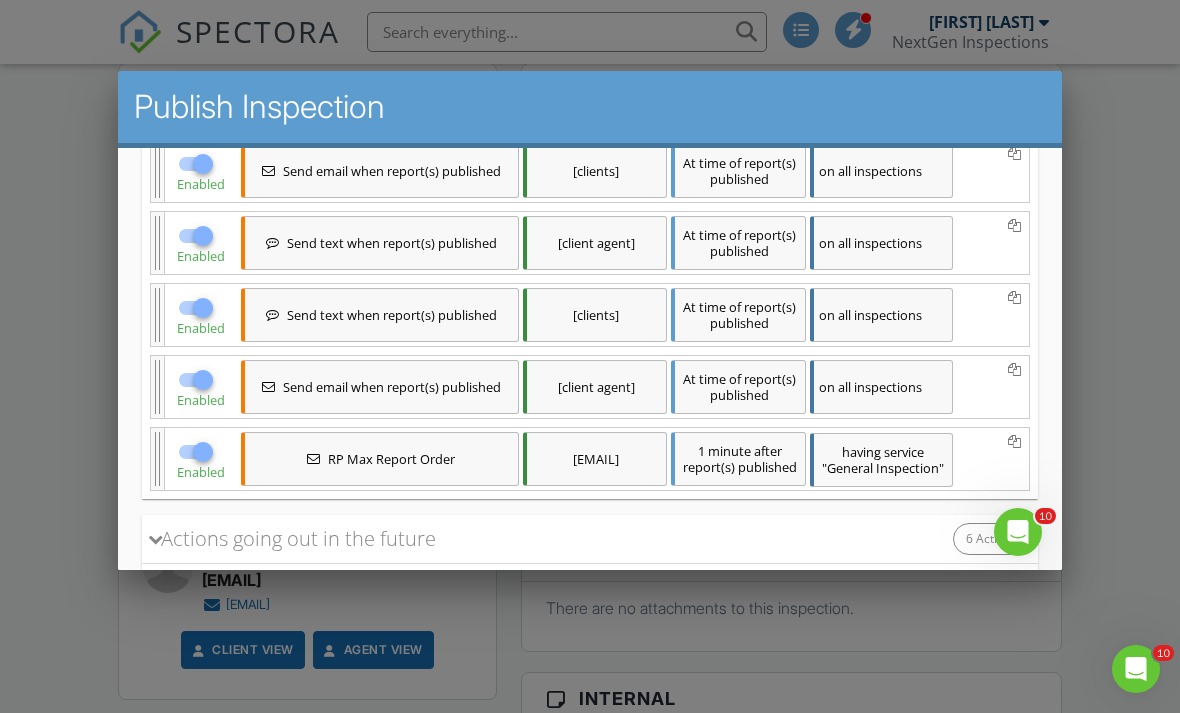 scroll, scrollTop: 407, scrollLeft: 0, axis: vertical 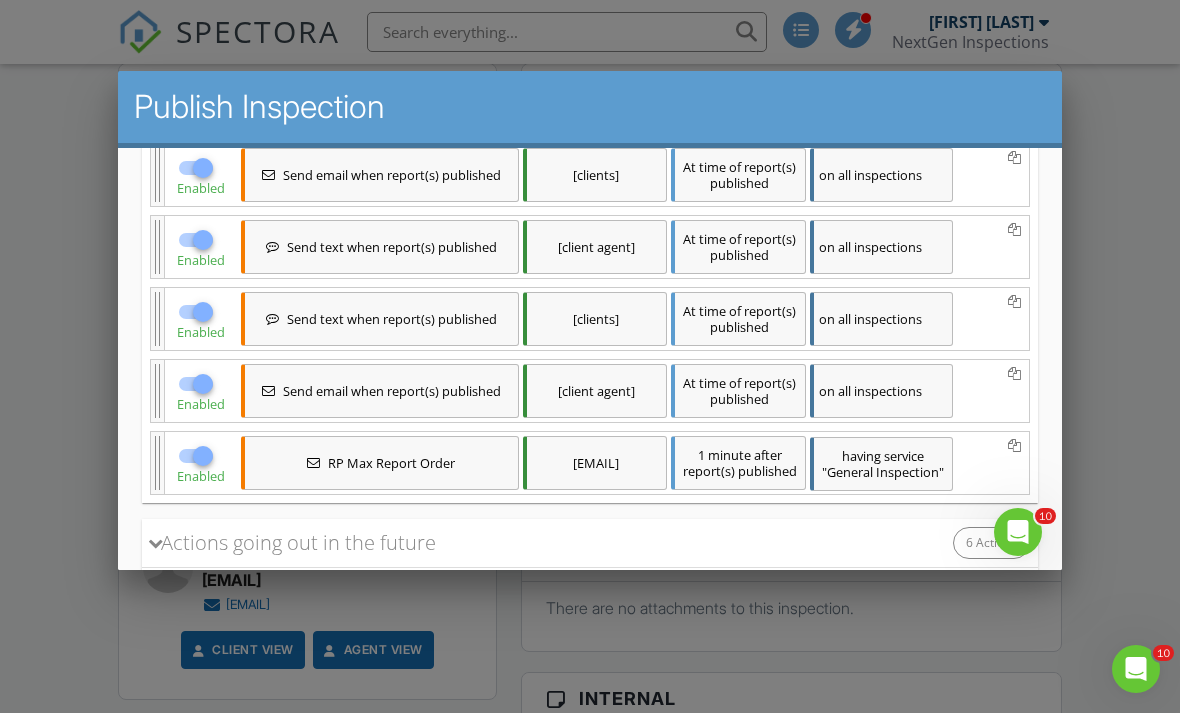 click at bounding box center (196, 312) 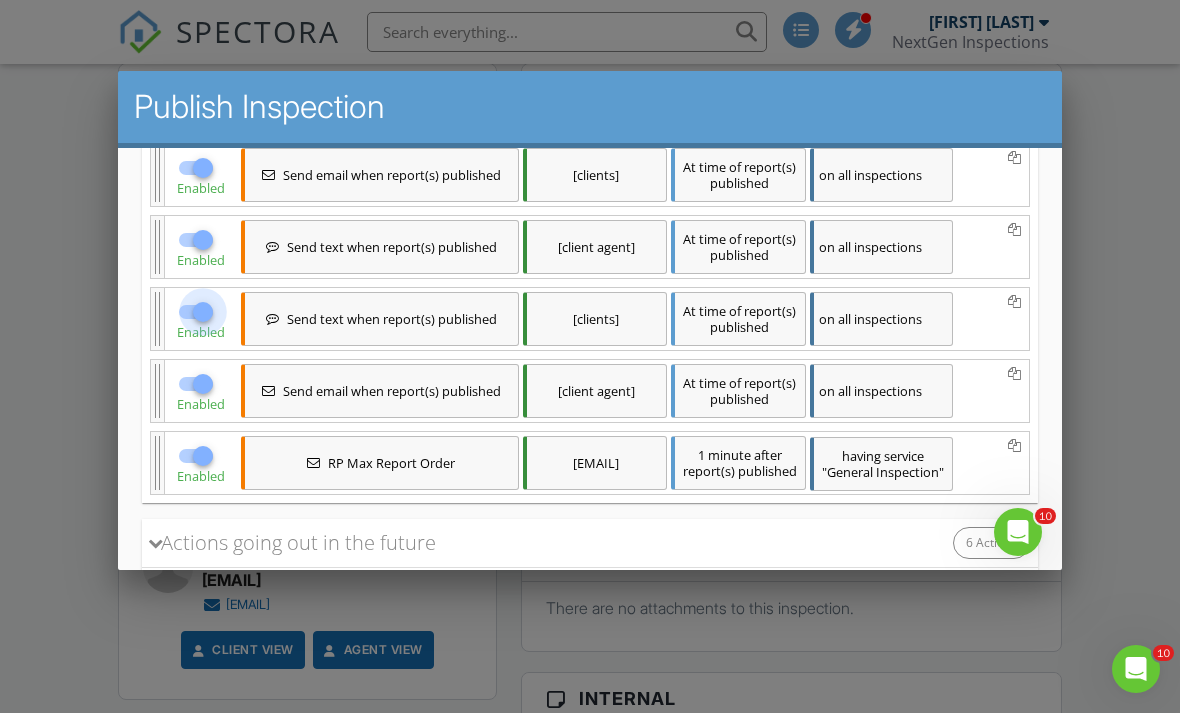 click at bounding box center [203, 312] 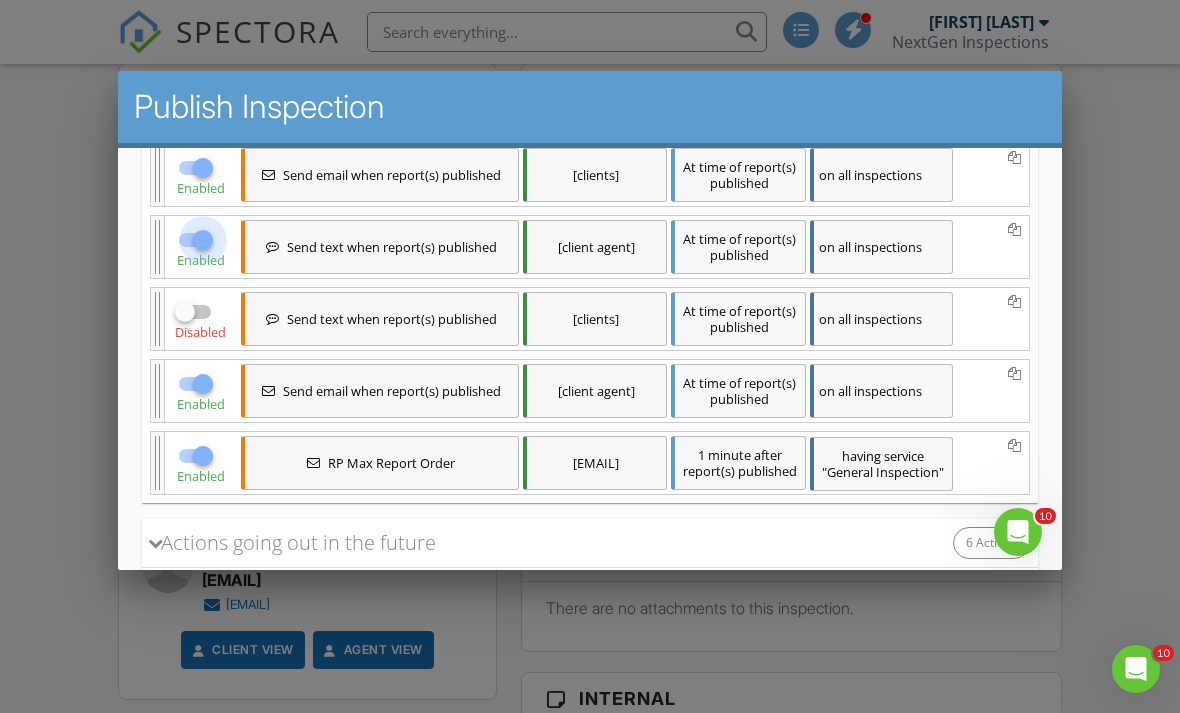 click at bounding box center [203, 240] 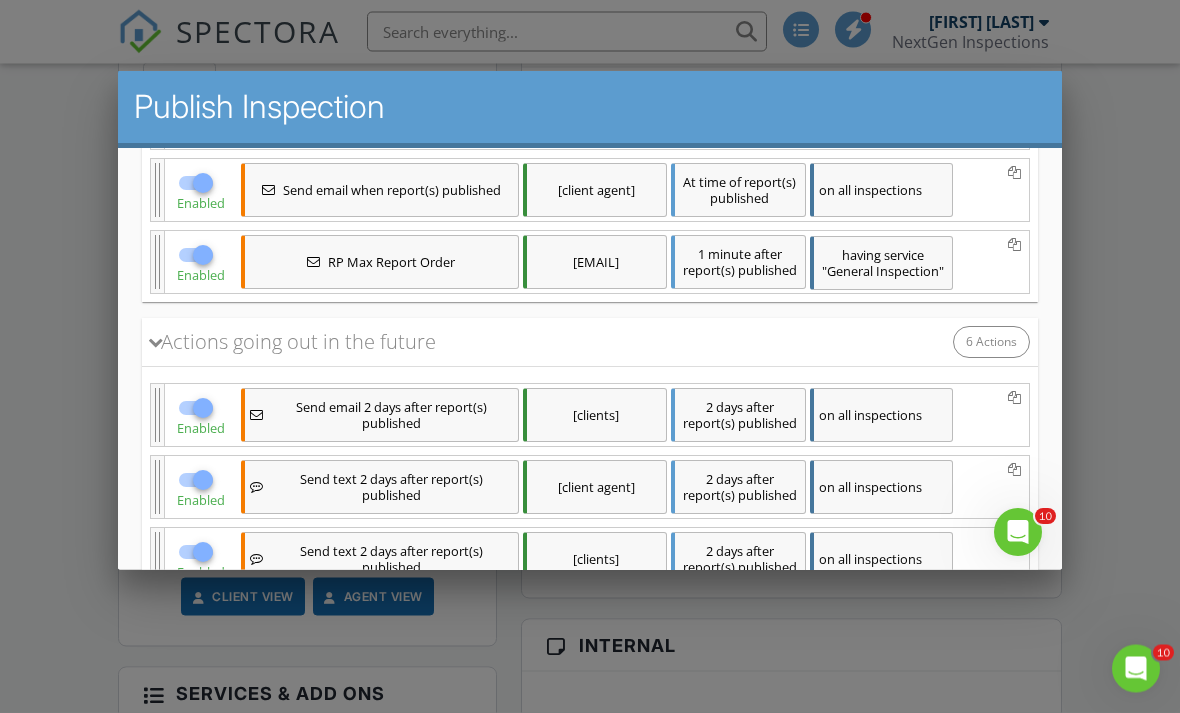 scroll, scrollTop: 652, scrollLeft: 0, axis: vertical 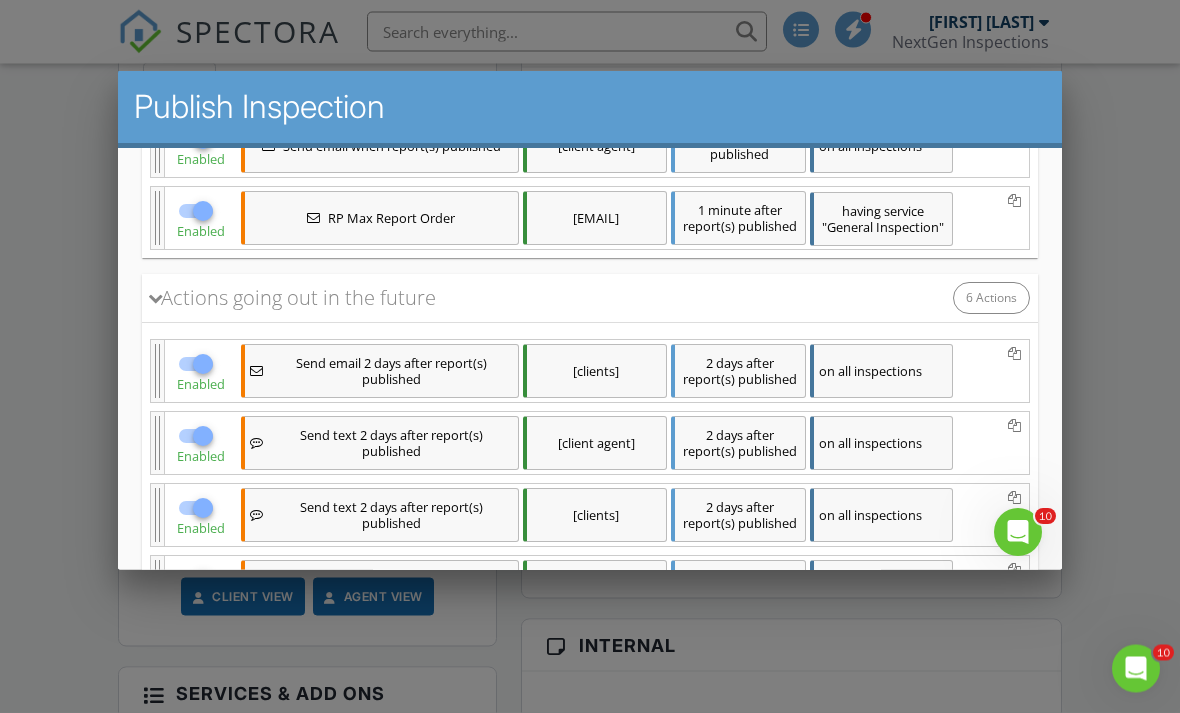 click at bounding box center (203, 435) 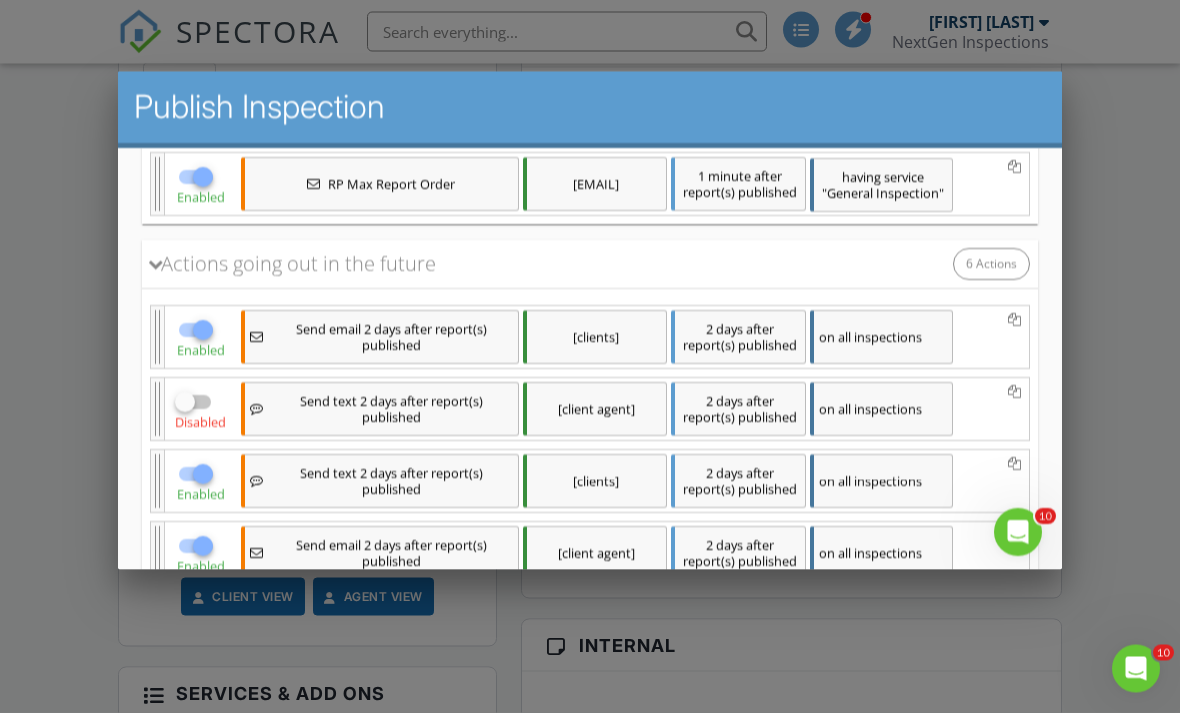 scroll, scrollTop: 712, scrollLeft: 0, axis: vertical 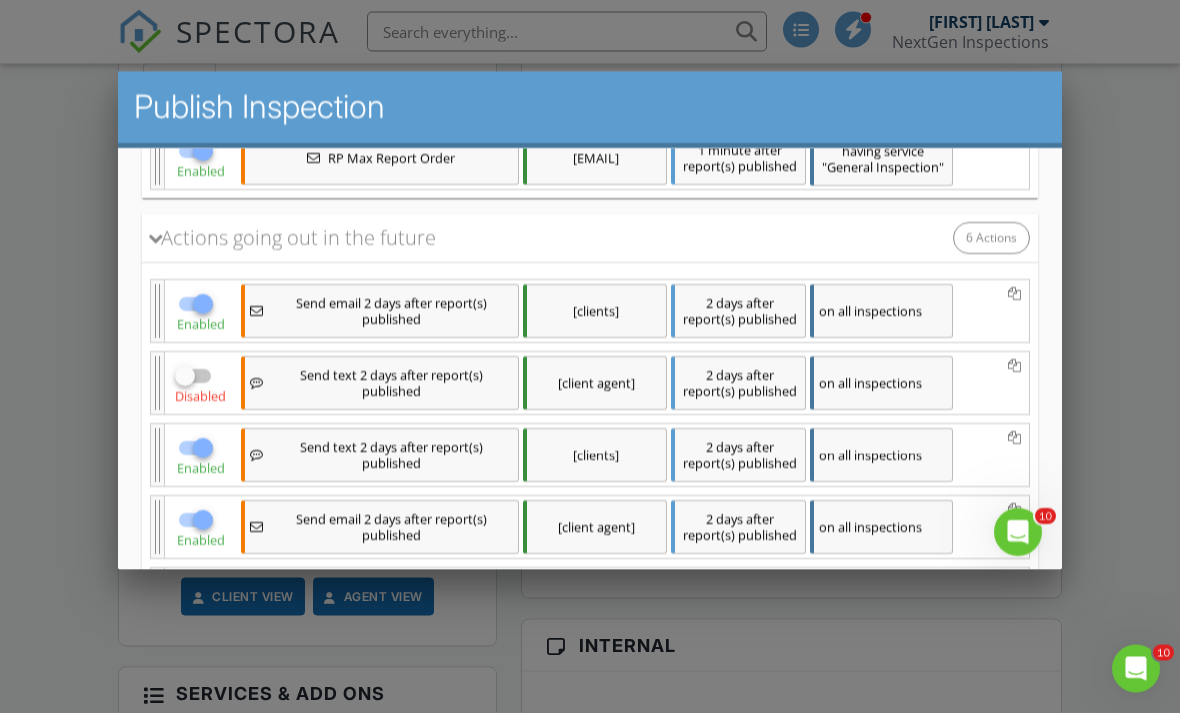 click on "Enabled" at bounding box center (201, 526) 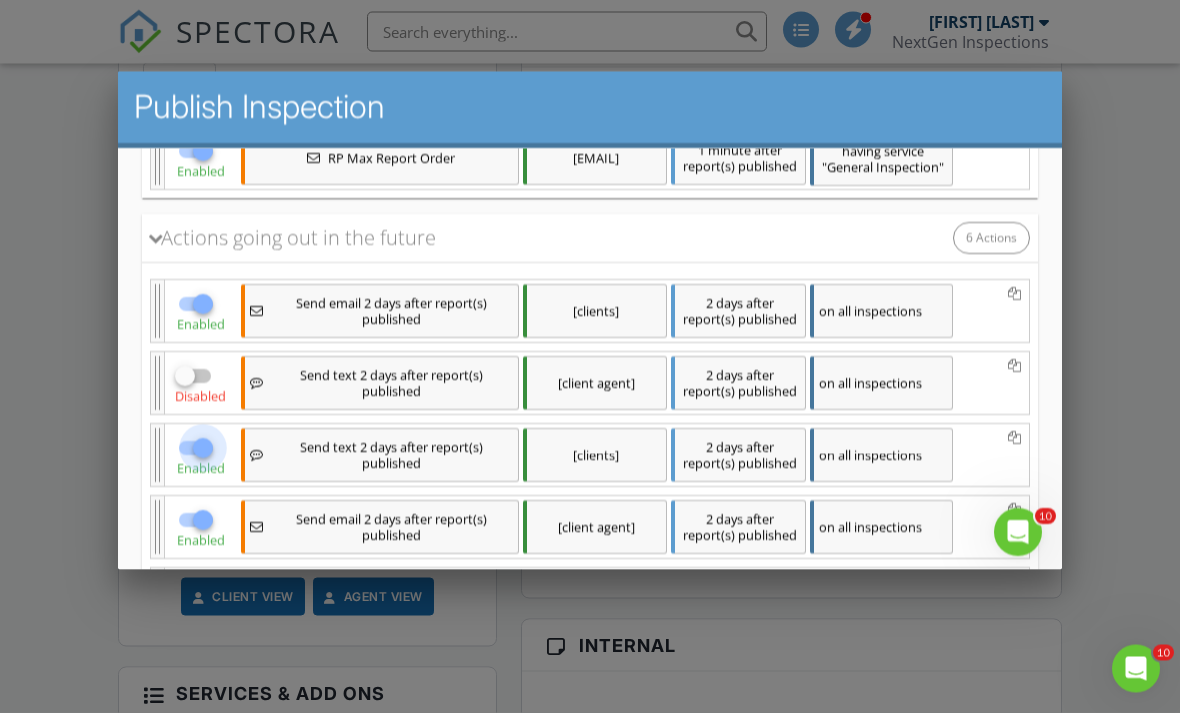 click at bounding box center [203, 447] 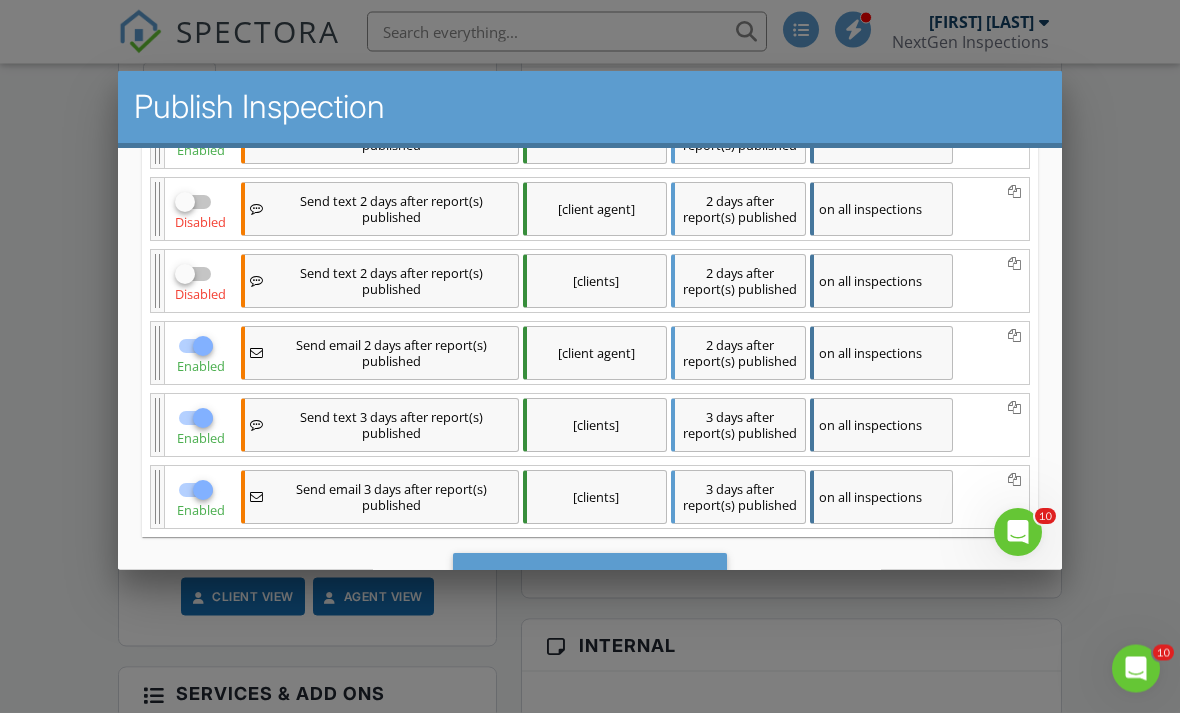 scroll, scrollTop: 911, scrollLeft: 0, axis: vertical 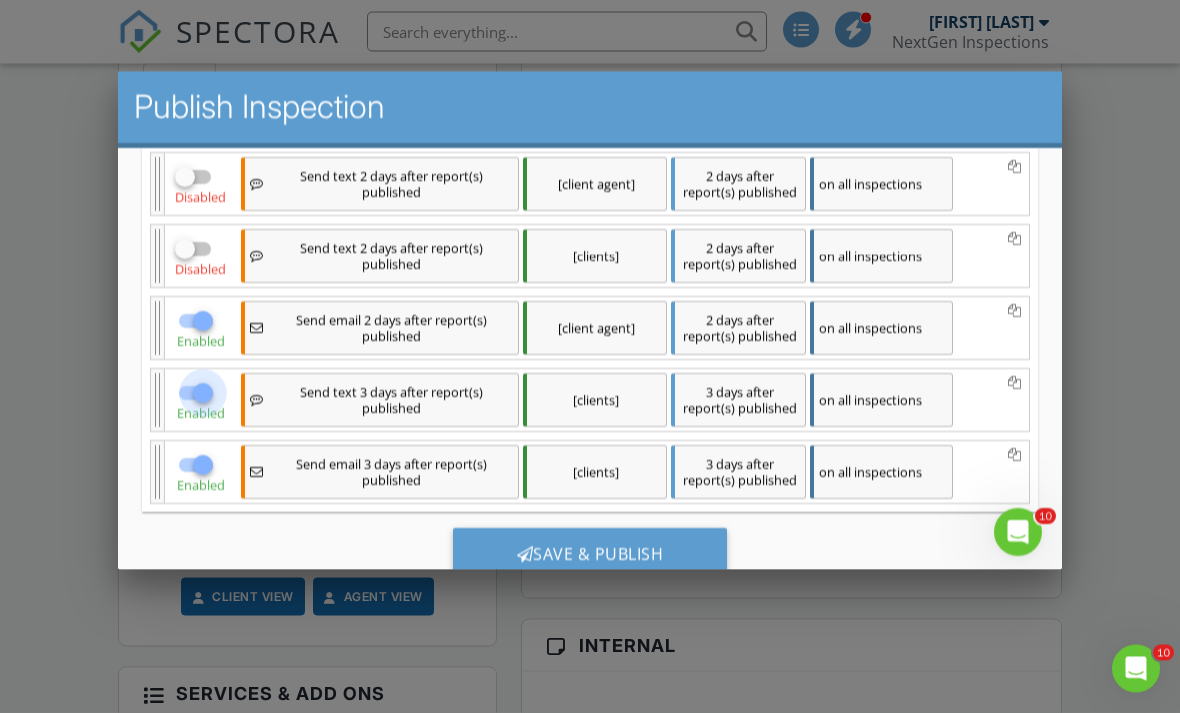 click at bounding box center [203, 392] 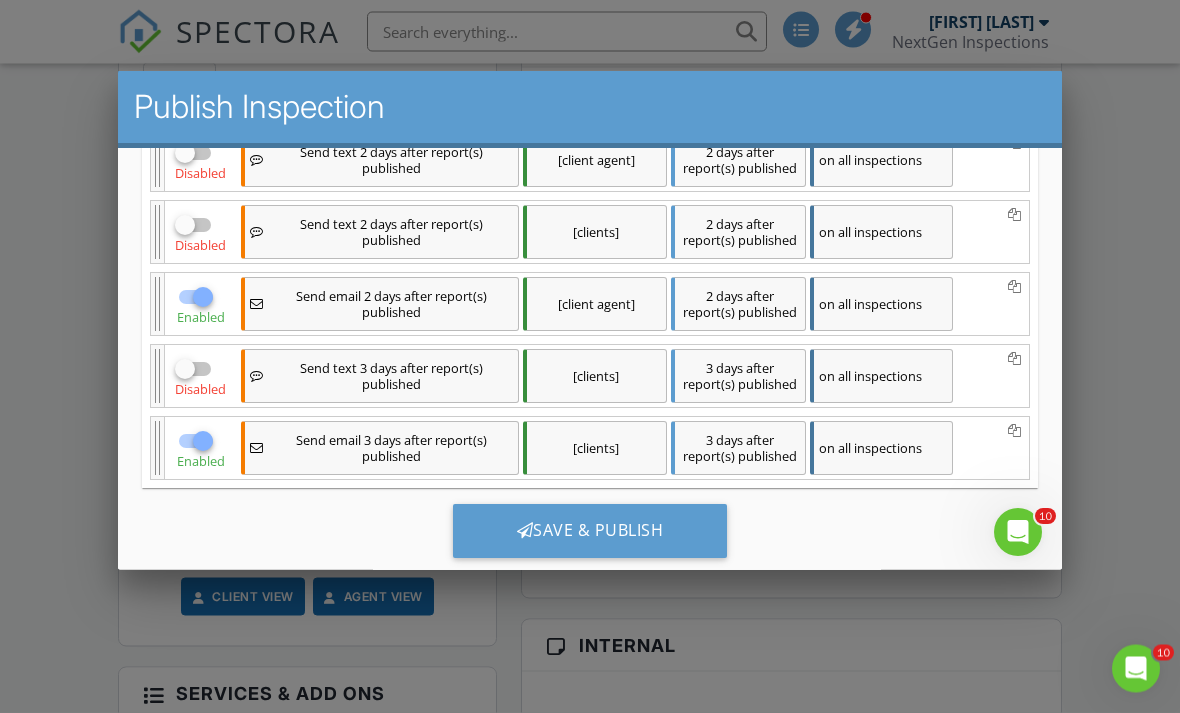 scroll, scrollTop: 934, scrollLeft: 0, axis: vertical 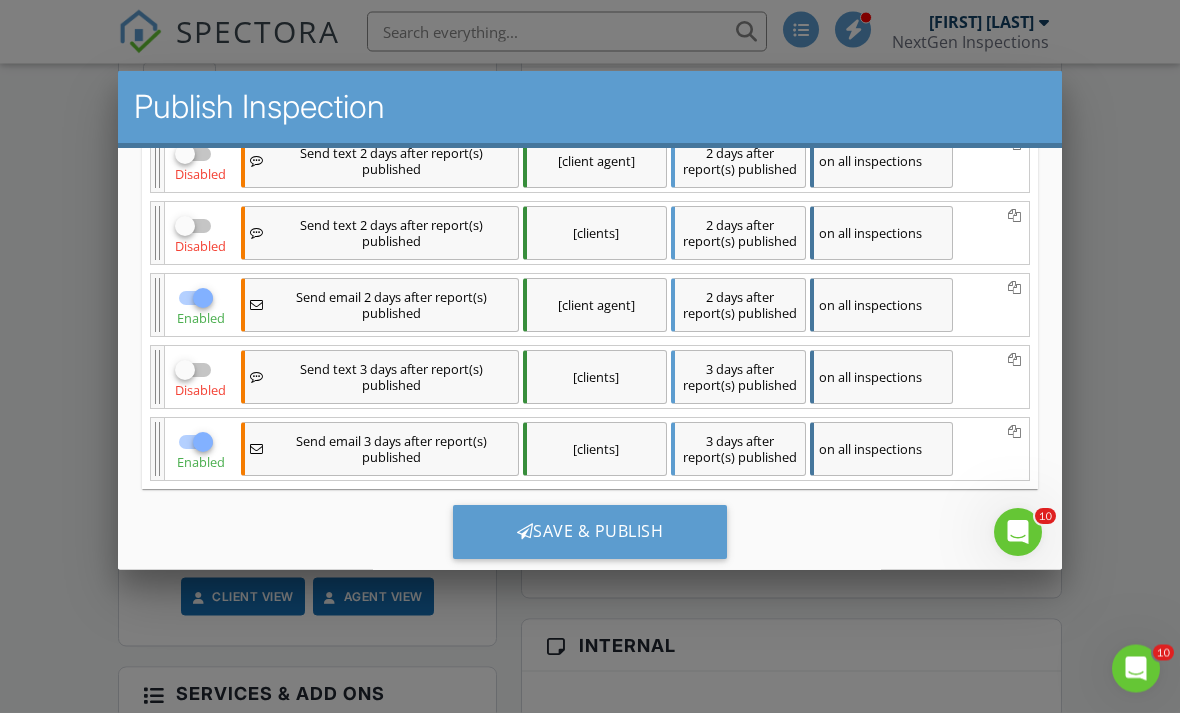 click on "Save & Publish" at bounding box center [590, 531] 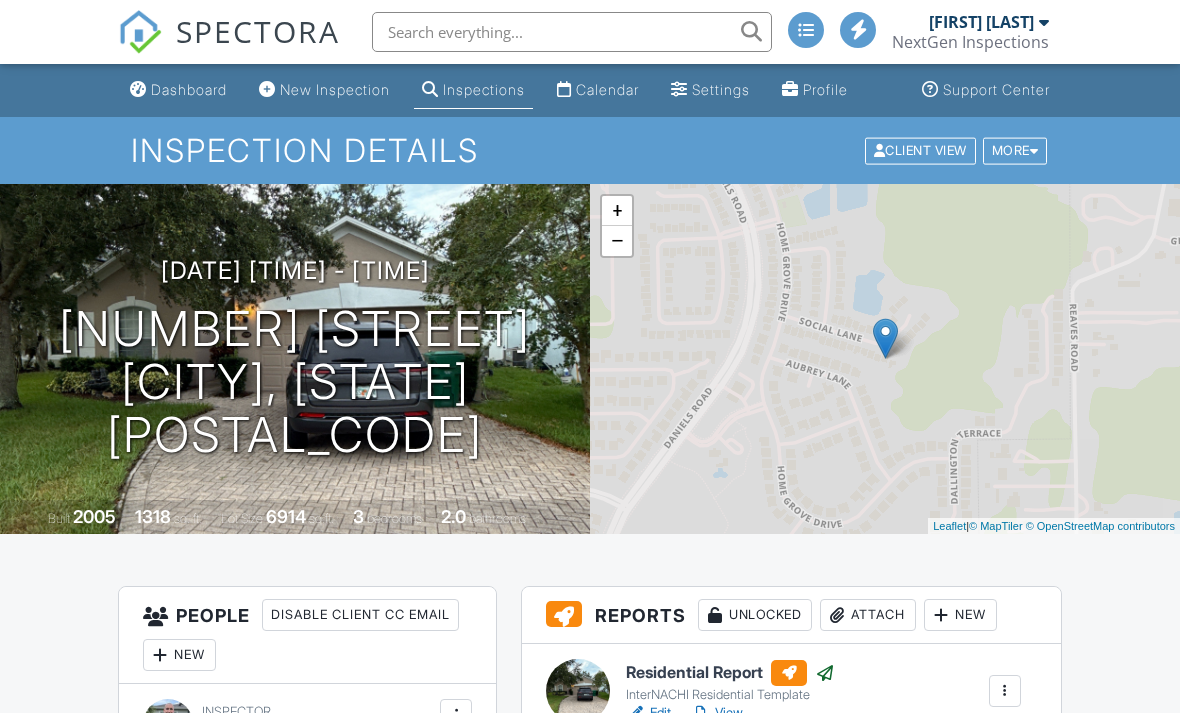 scroll, scrollTop: 0, scrollLeft: 0, axis: both 